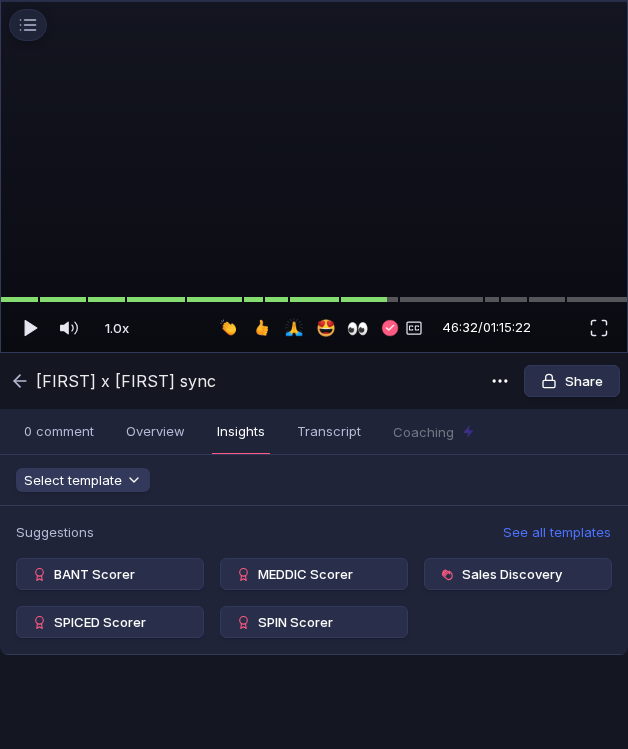 scroll, scrollTop: 0, scrollLeft: 0, axis: both 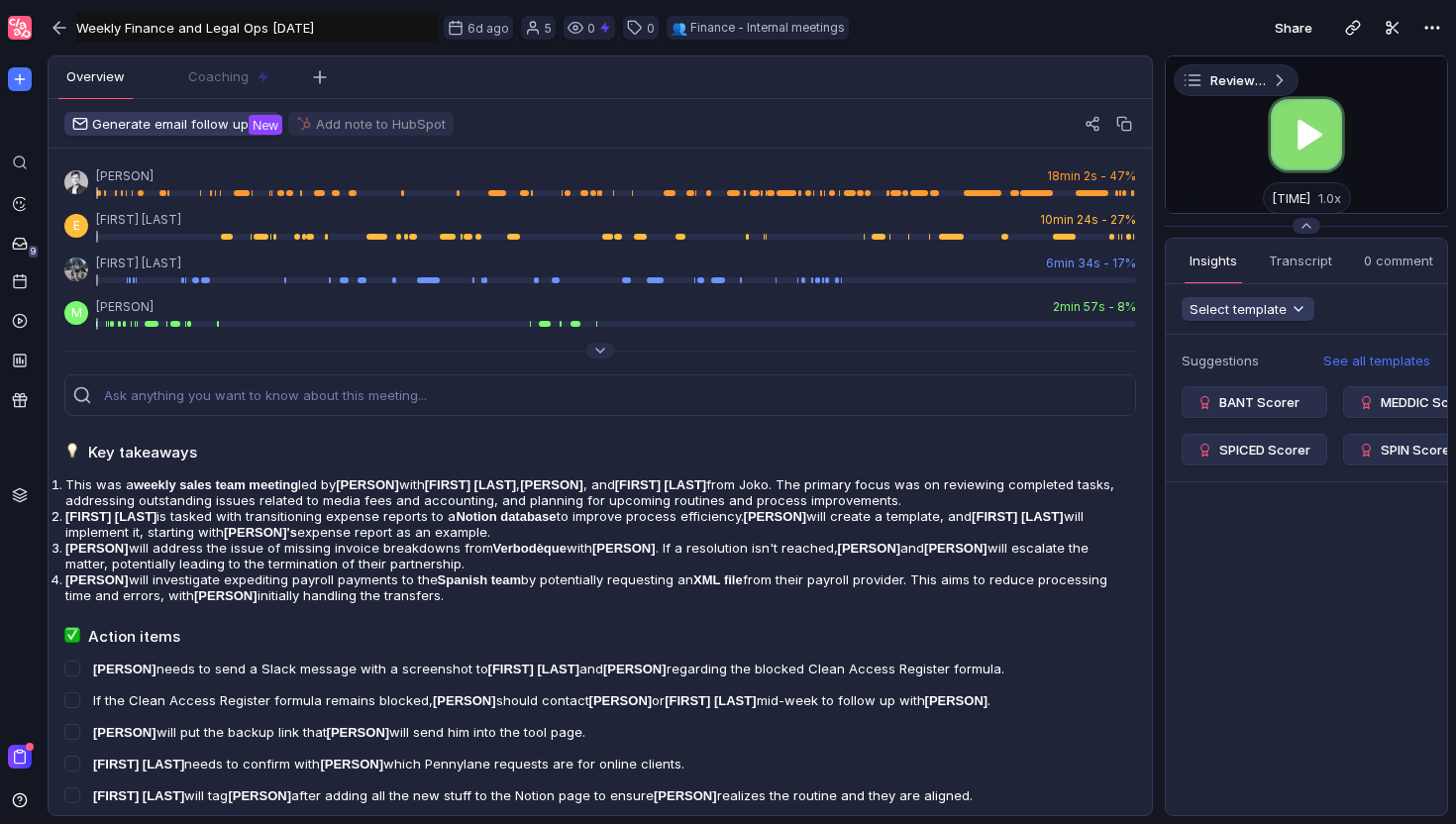 click at bounding box center (1306, 135) 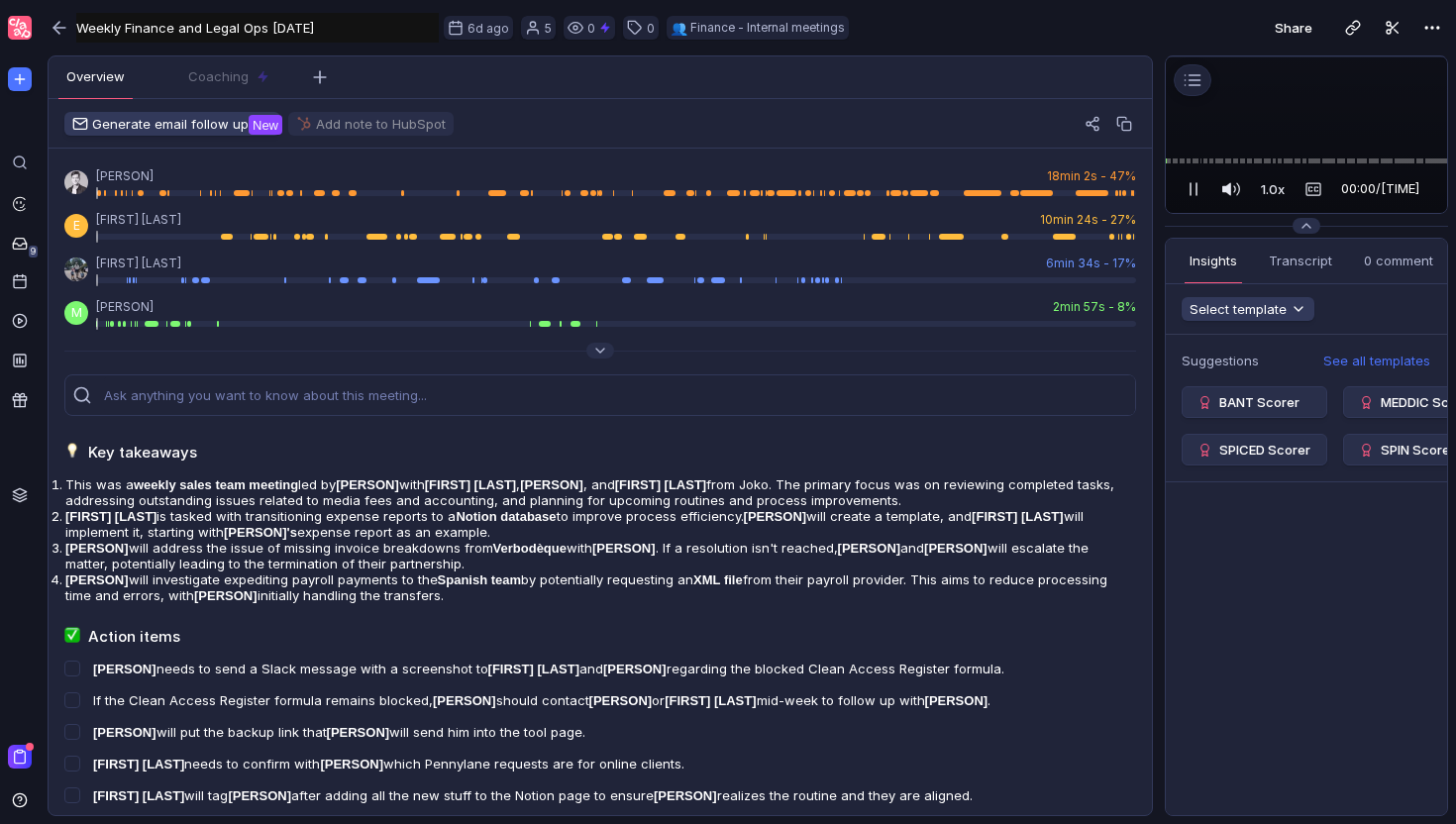 click at bounding box center [1487, 189] 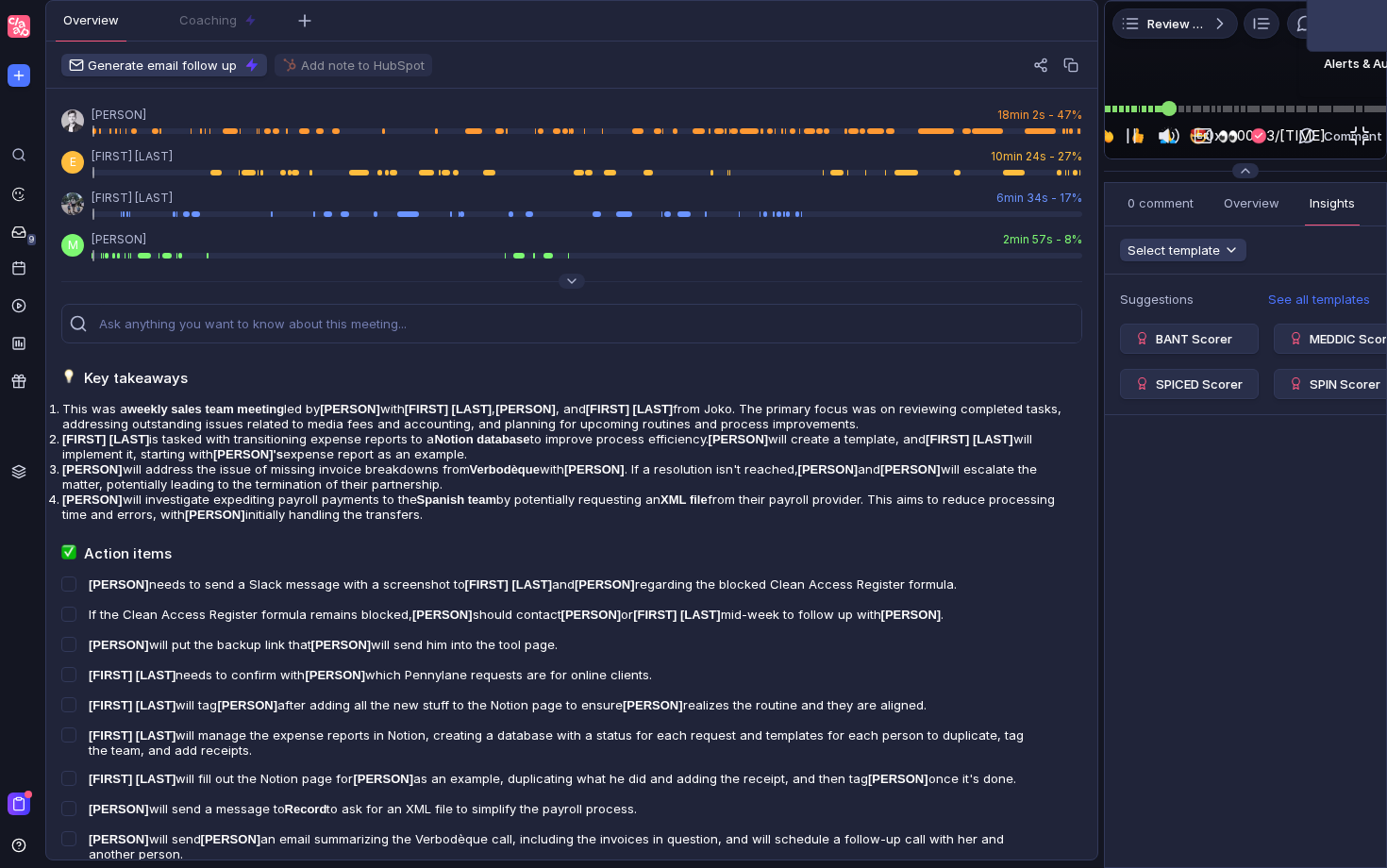click at bounding box center [1245, 108] 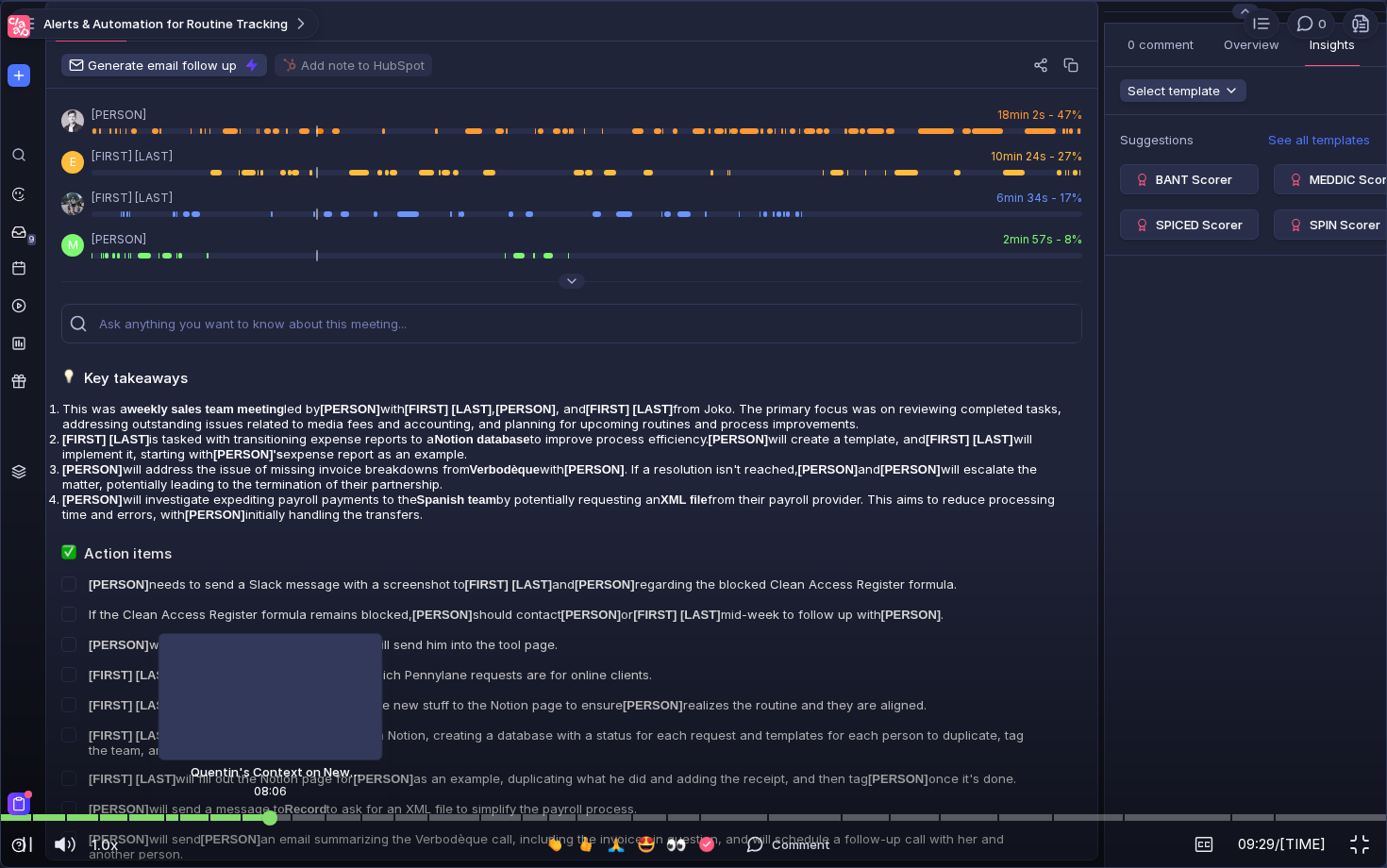 click at bounding box center [694, 817] 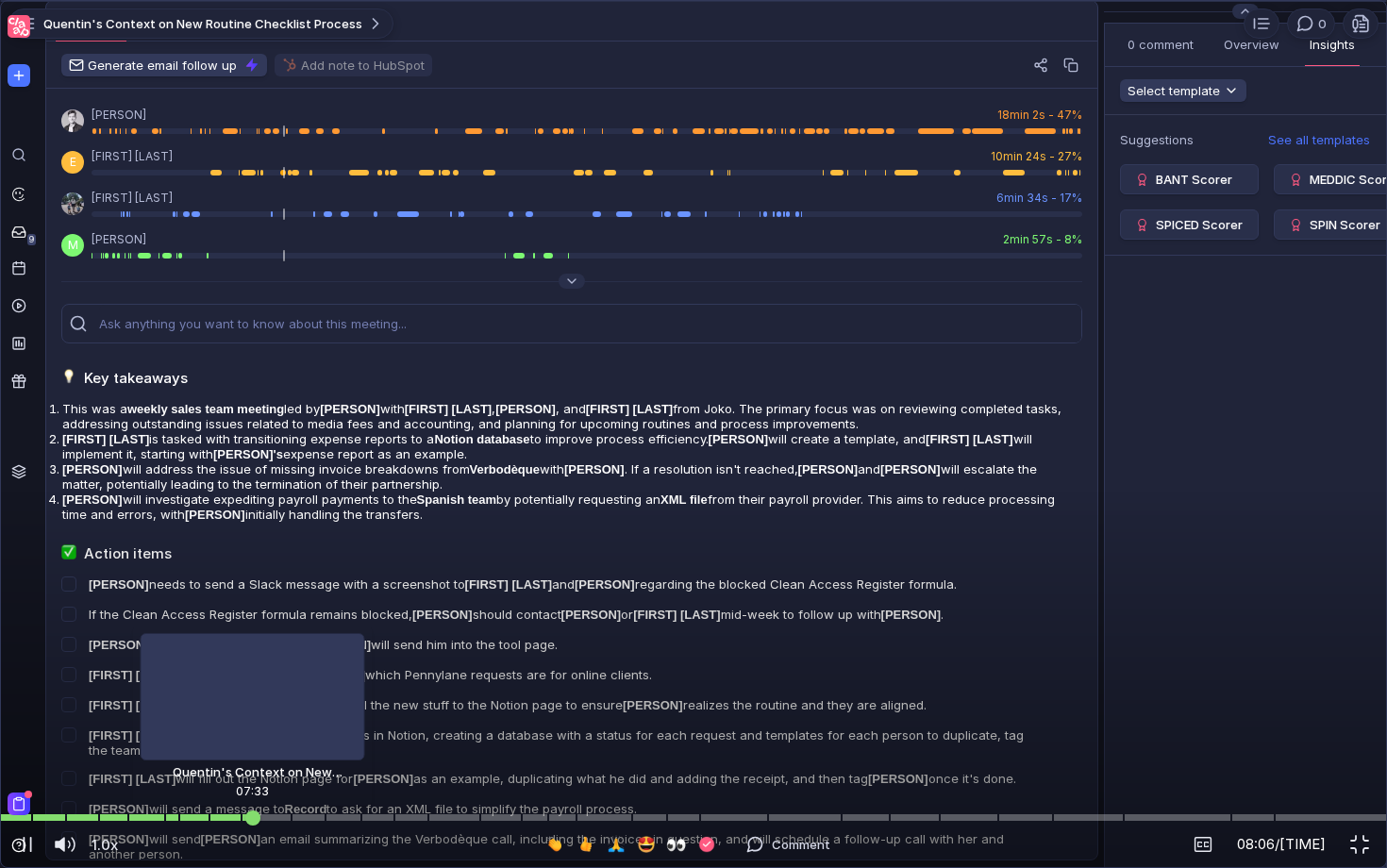 click at bounding box center (694, 817) 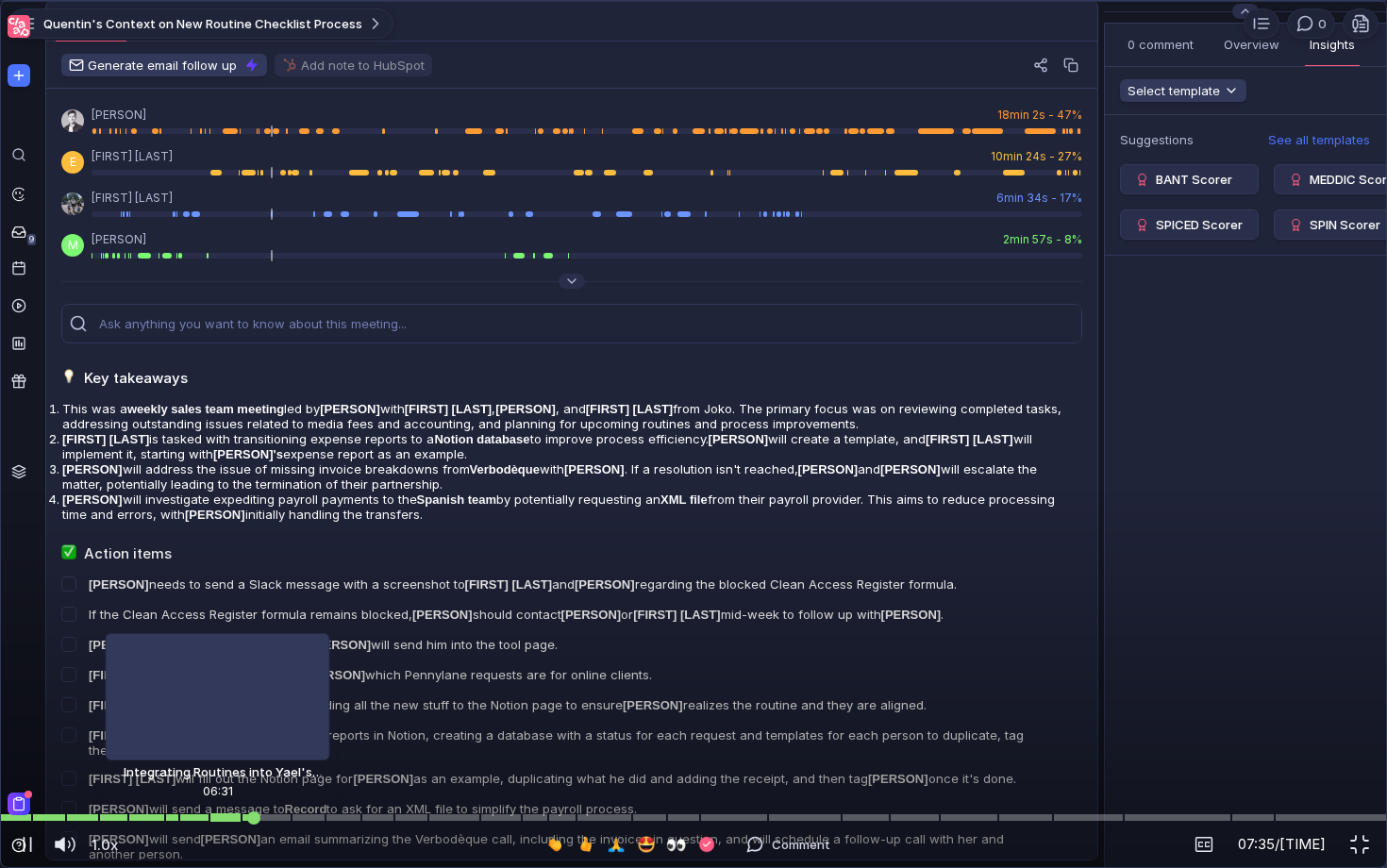 click at bounding box center [694, 817] 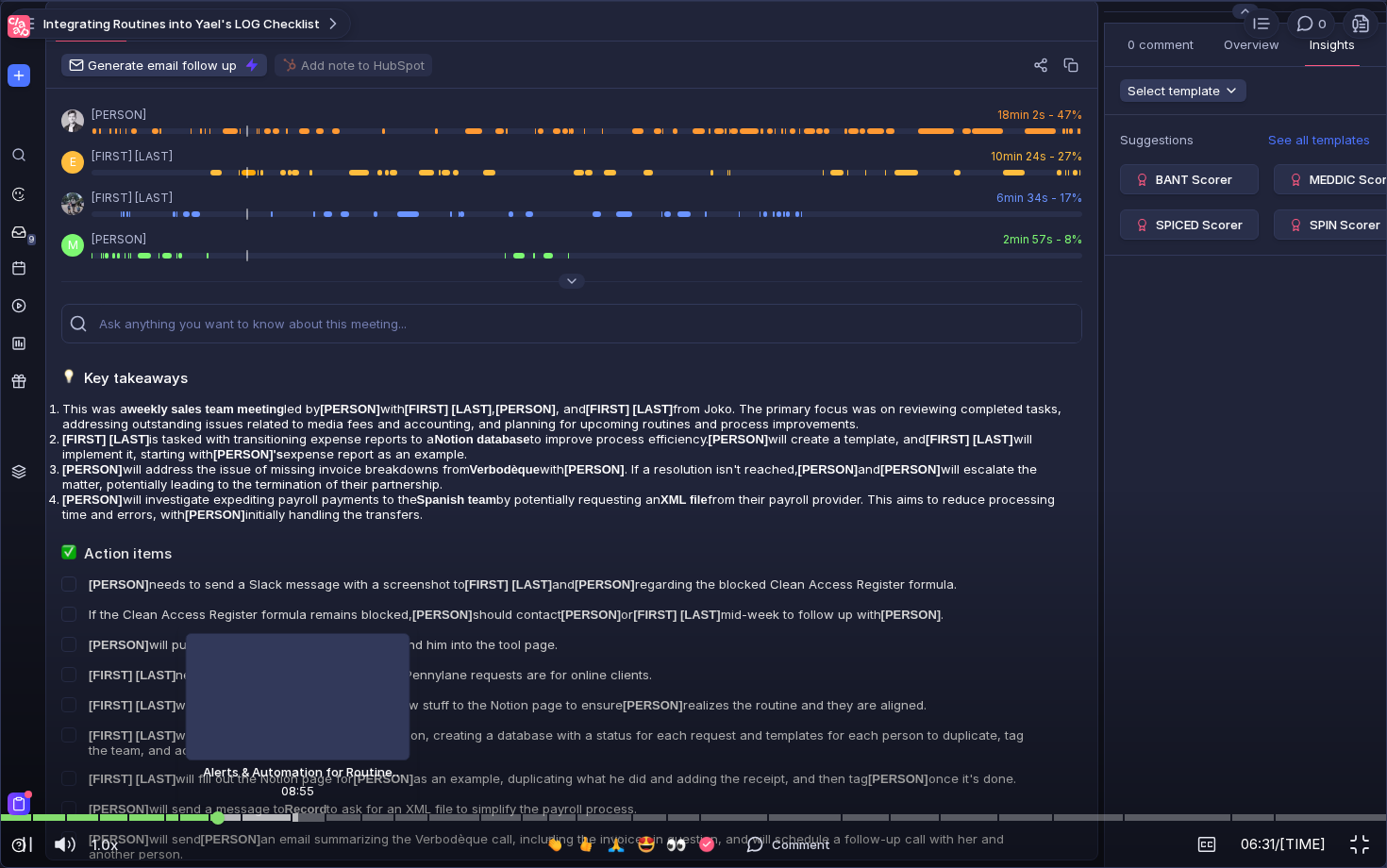 click at bounding box center (694, 817) 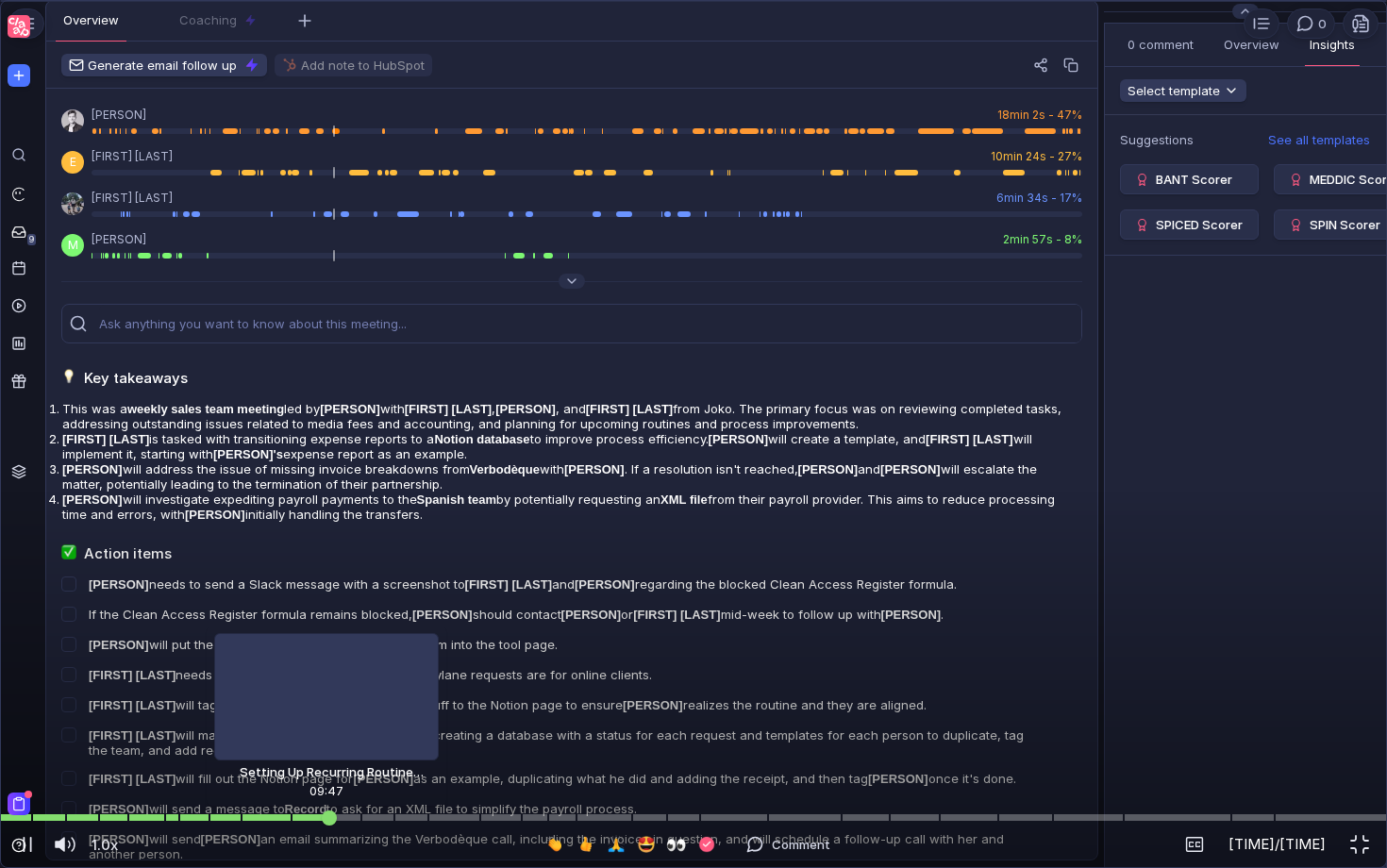 click at bounding box center (694, 817) 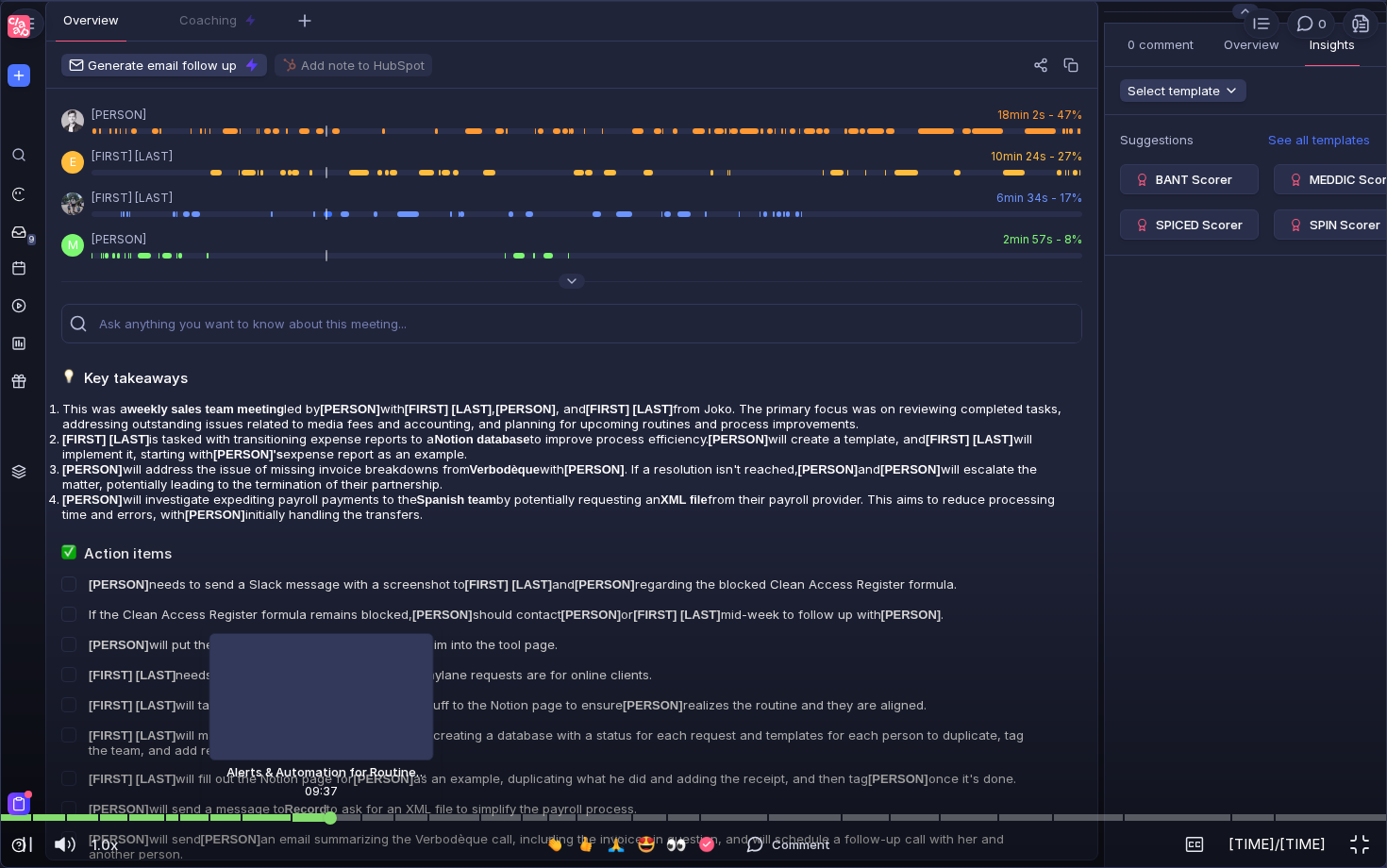 click at bounding box center [694, 817] 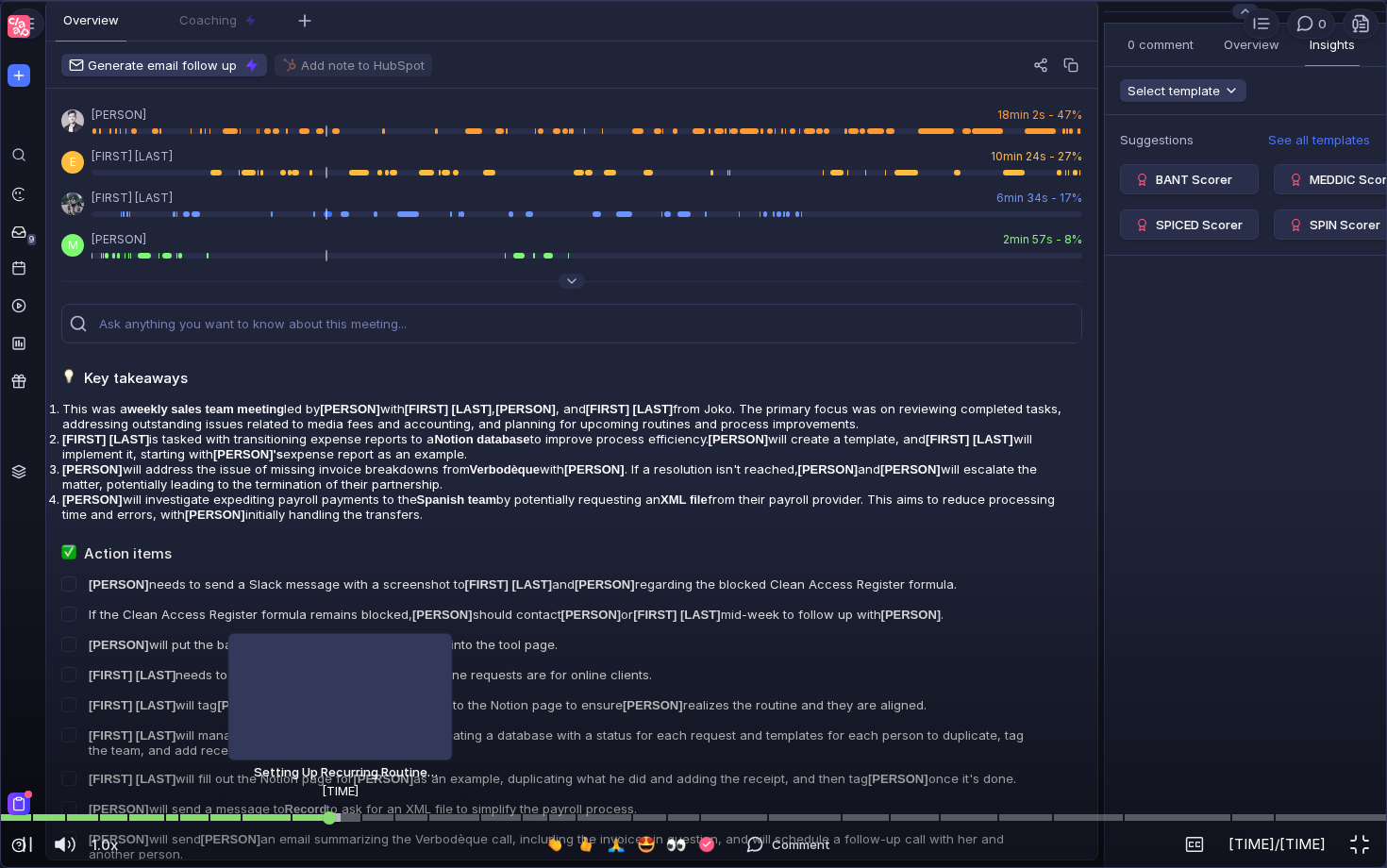 click at bounding box center (694, 817) 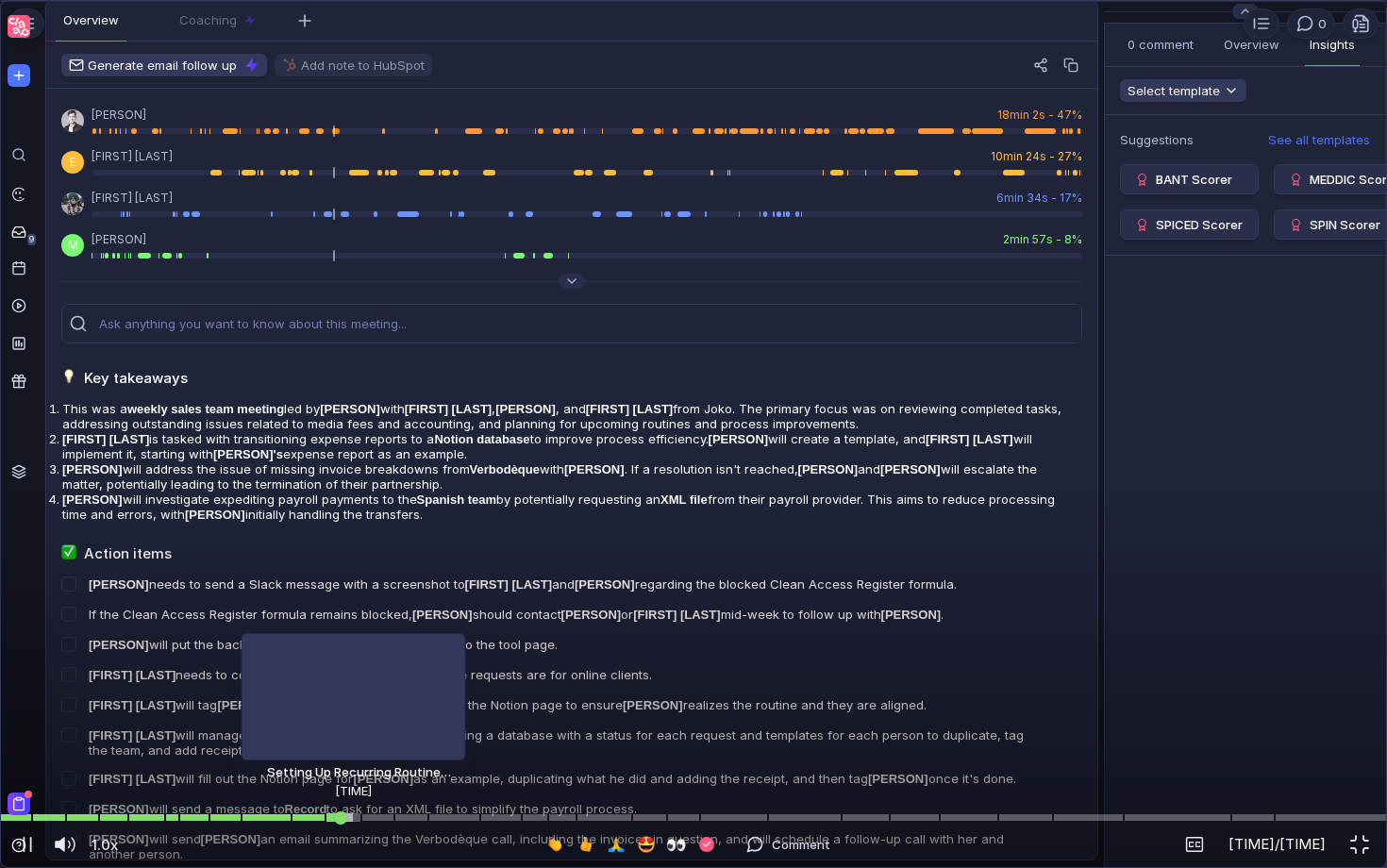 click at bounding box center [694, 817] 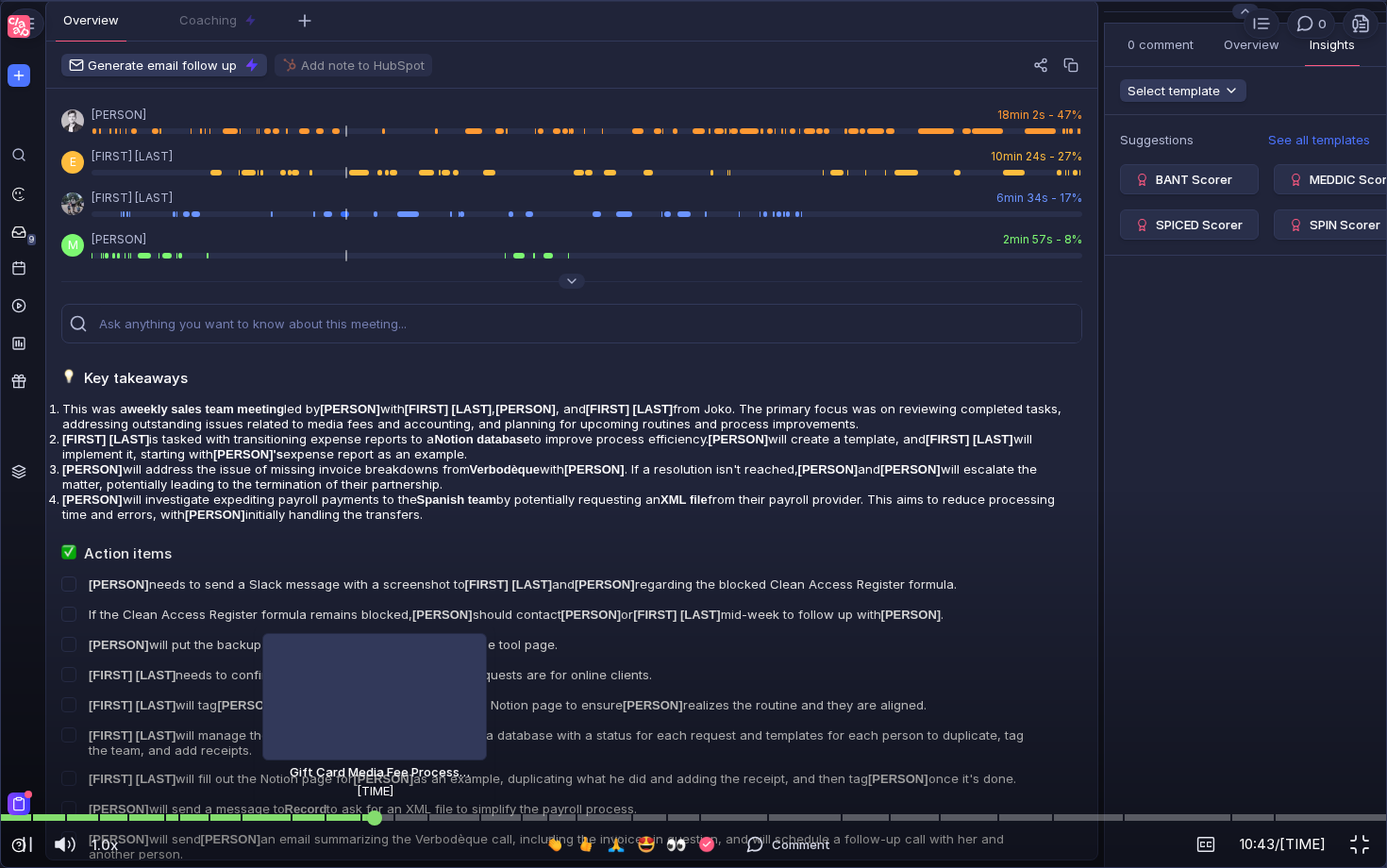 click at bounding box center [694, 817] 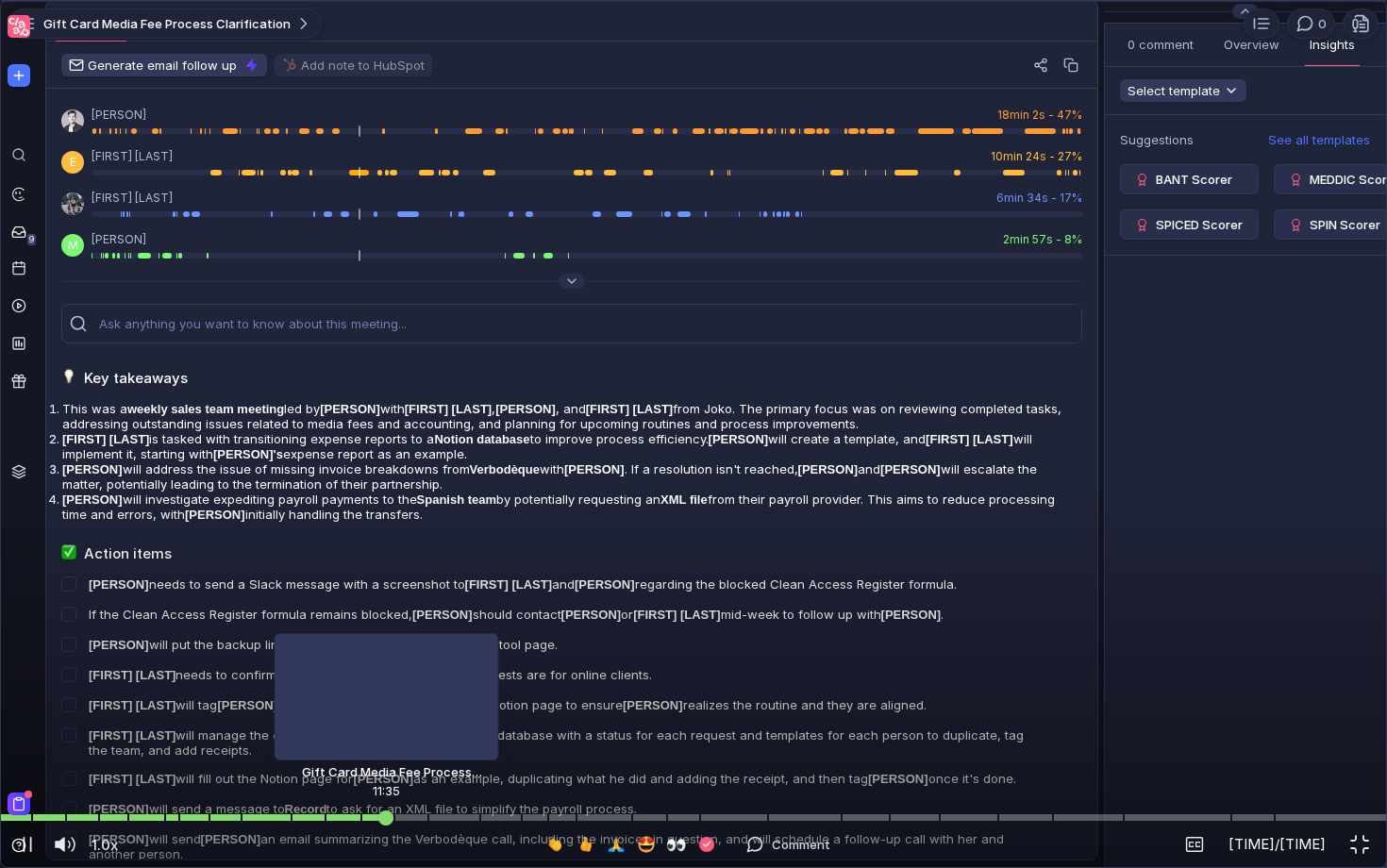 click at bounding box center [694, 817] 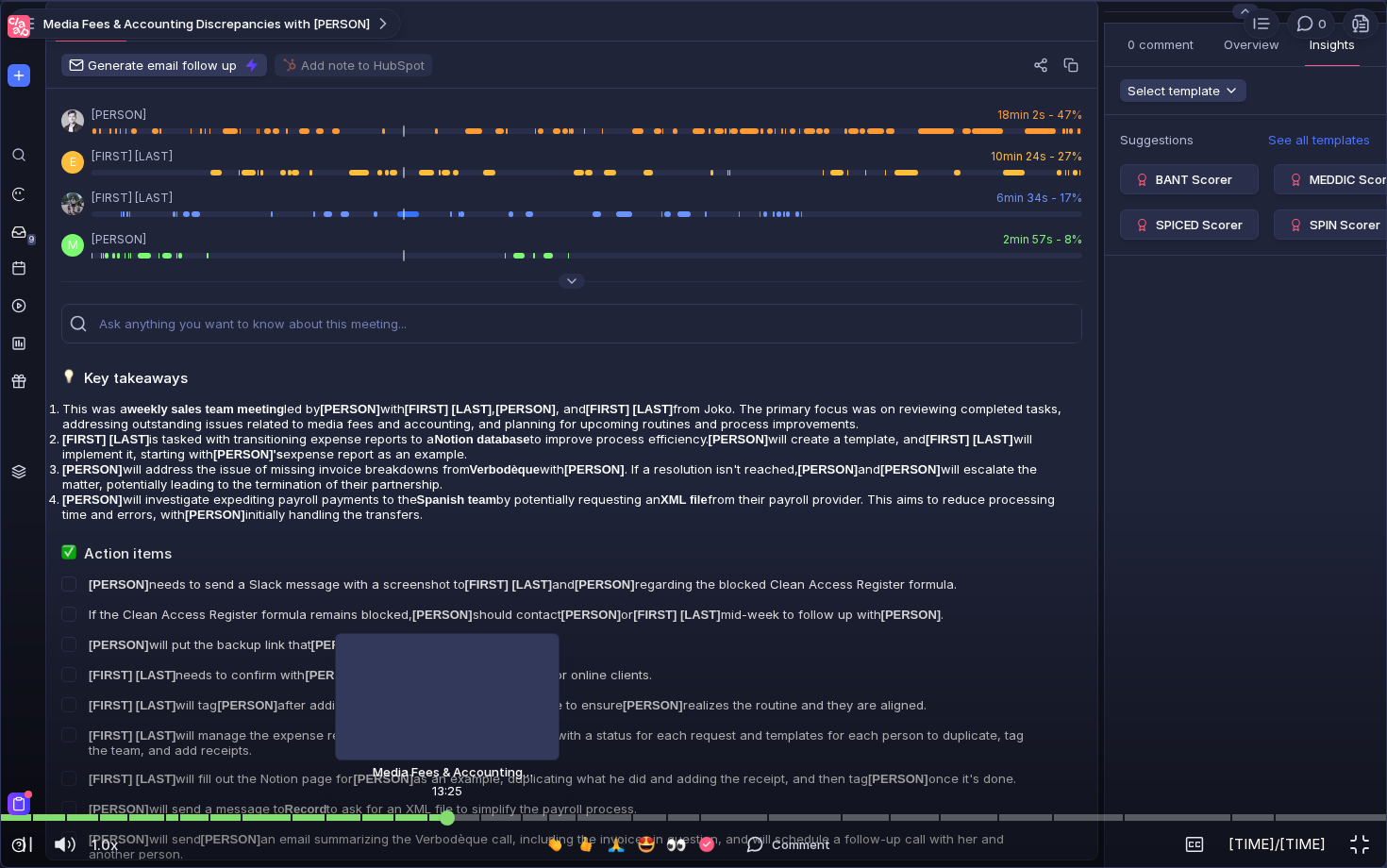 click at bounding box center [694, 817] 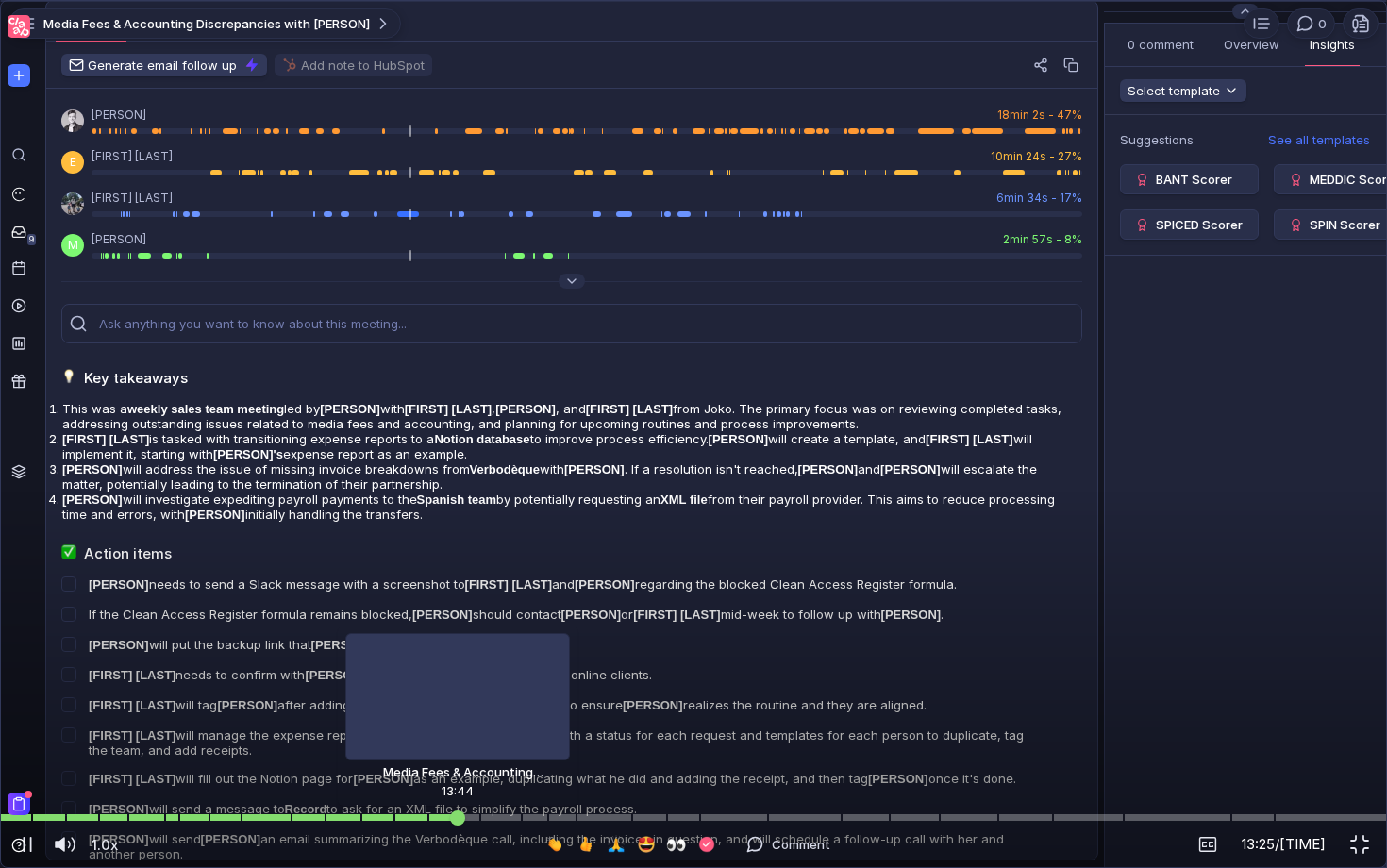 click at bounding box center (694, 817) 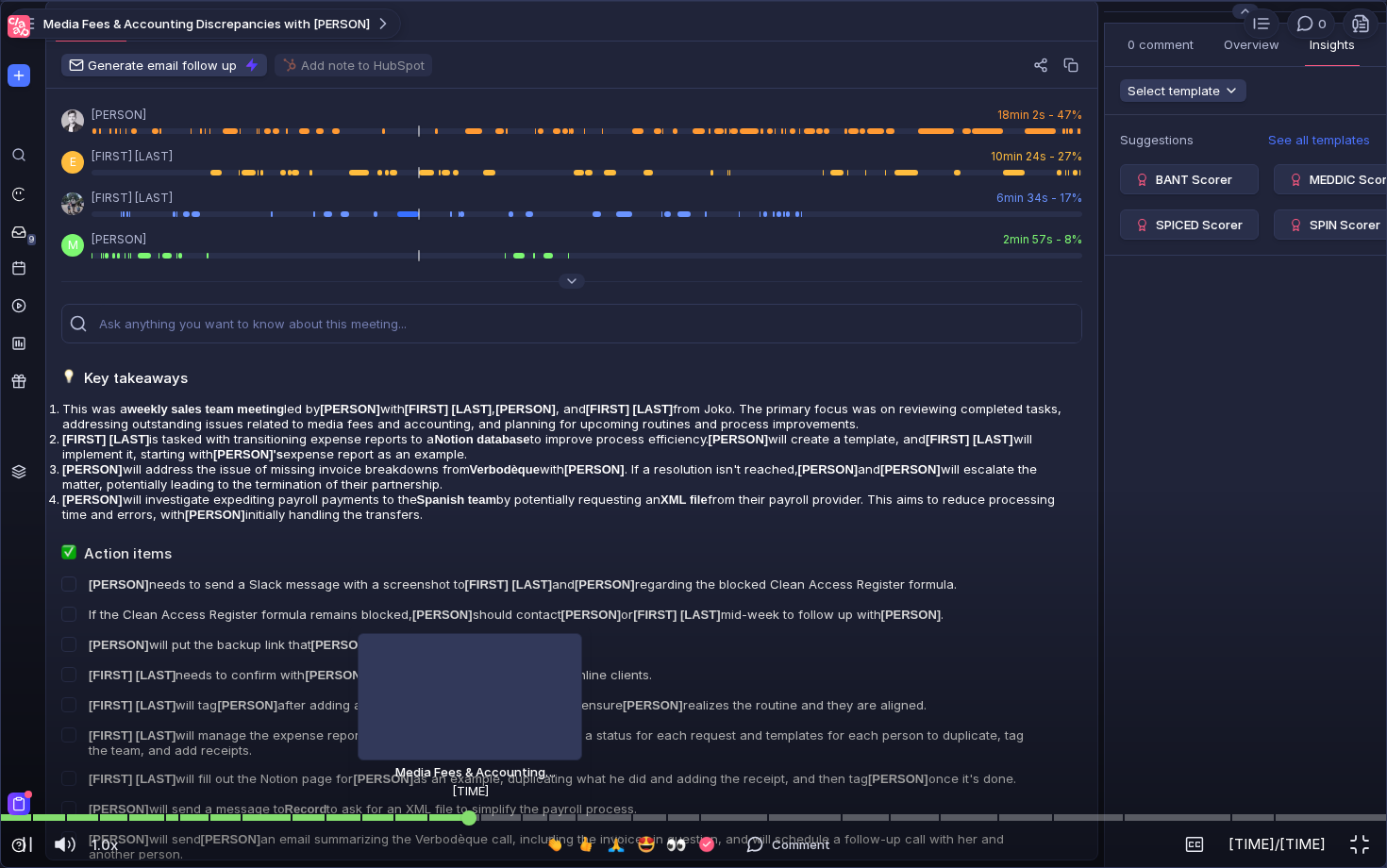 click at bounding box center [694, 817] 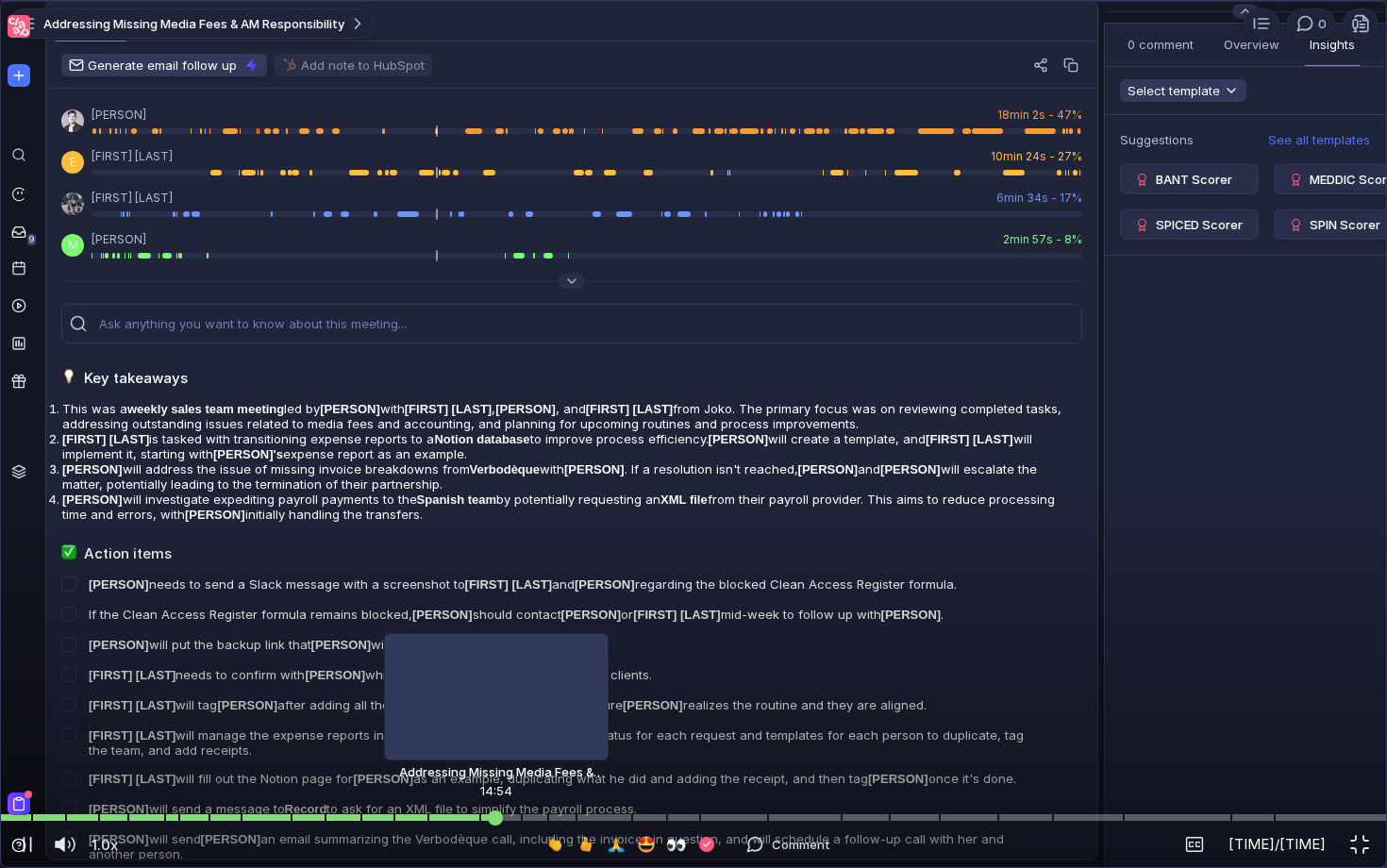 click at bounding box center [694, 817] 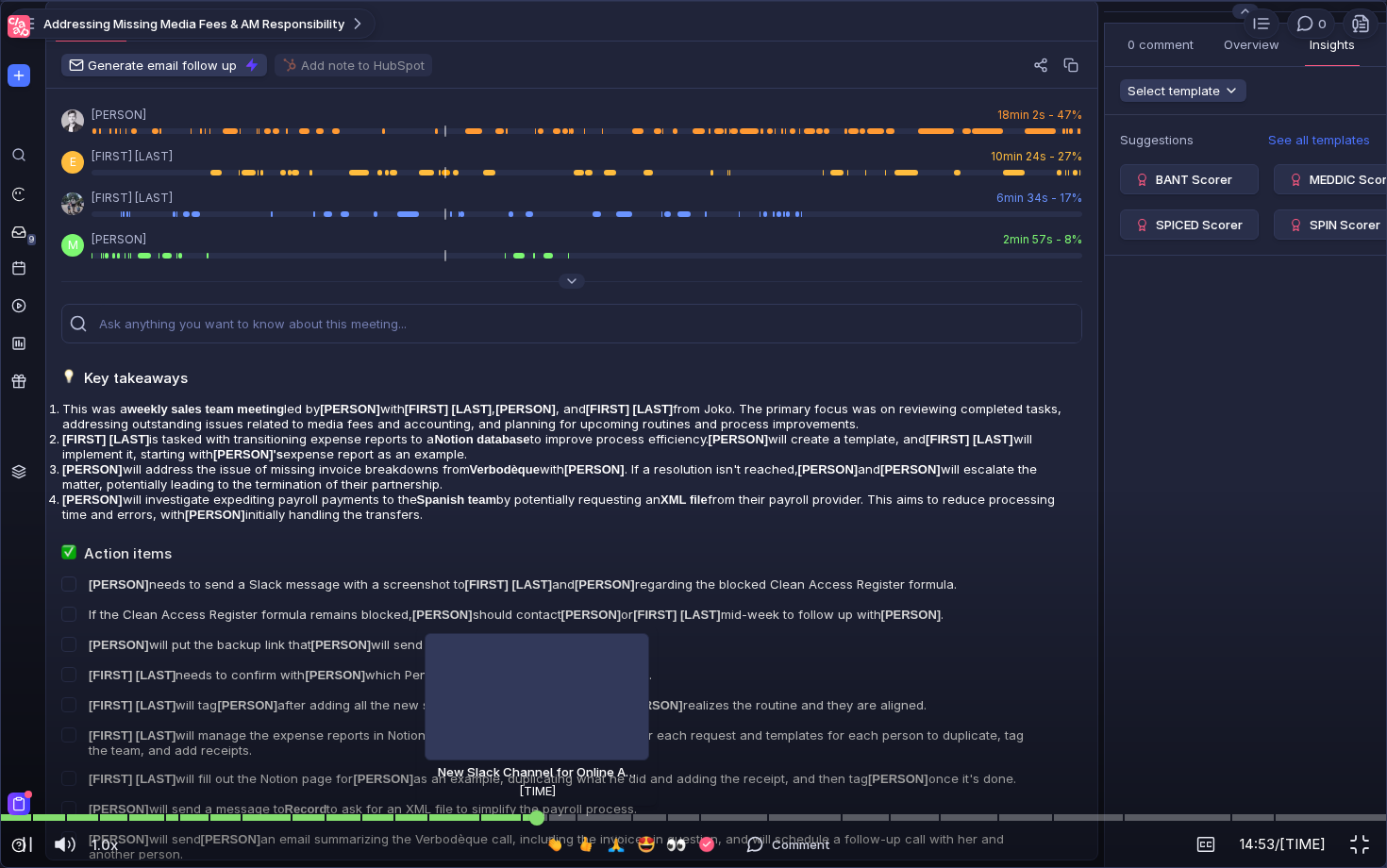 click at bounding box center [694, 817] 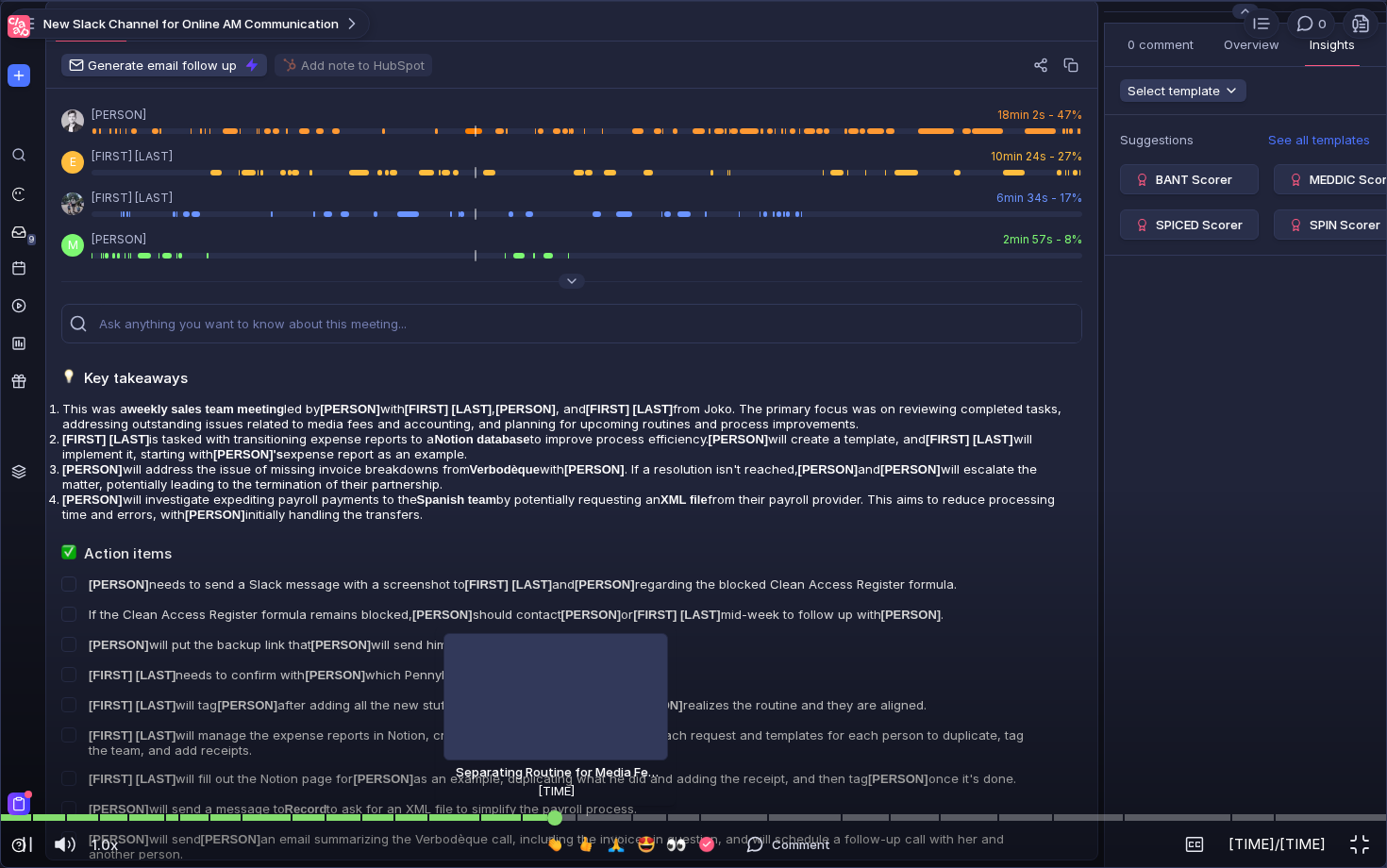 click at bounding box center [694, 817] 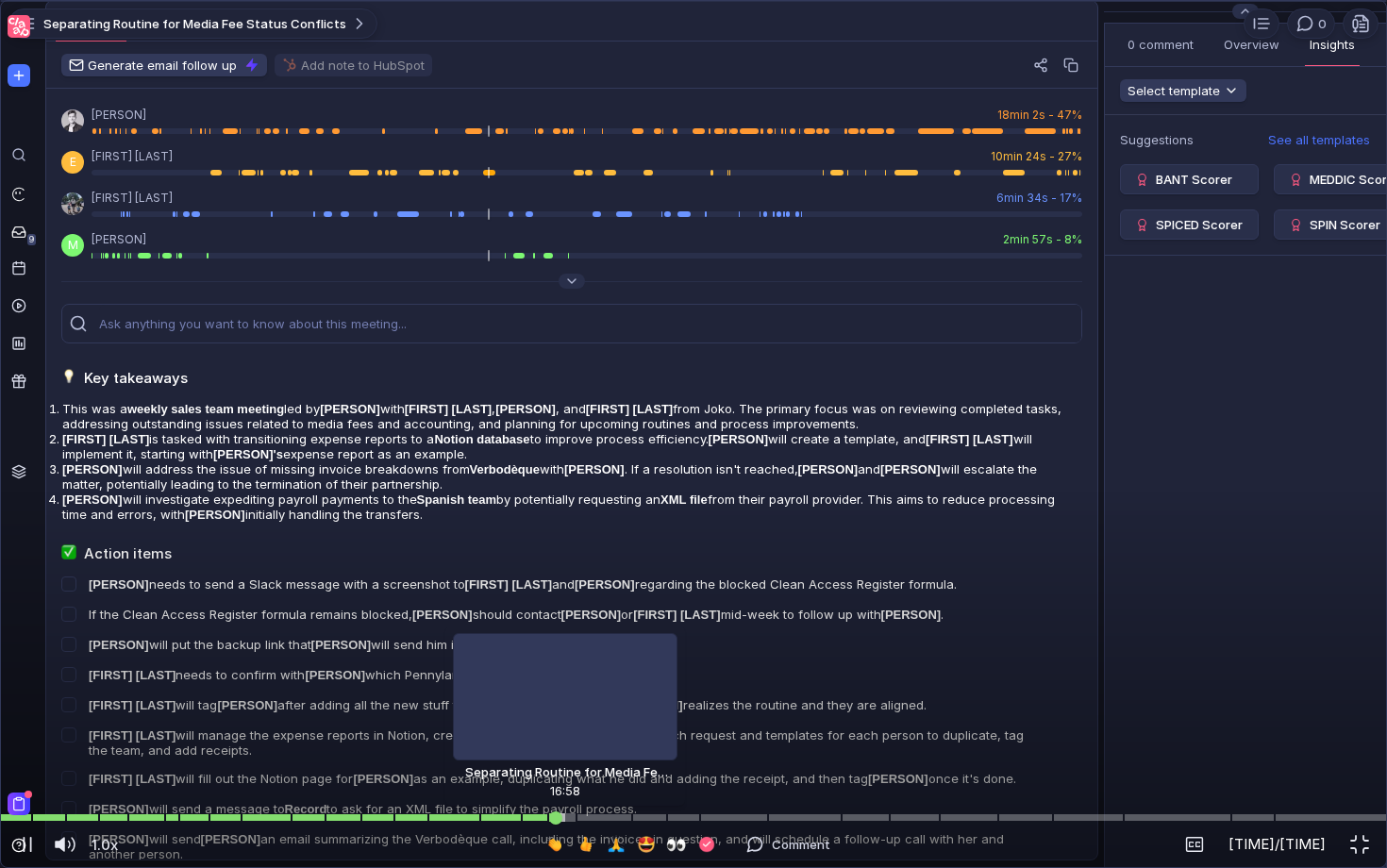 click at bounding box center [694, 817] 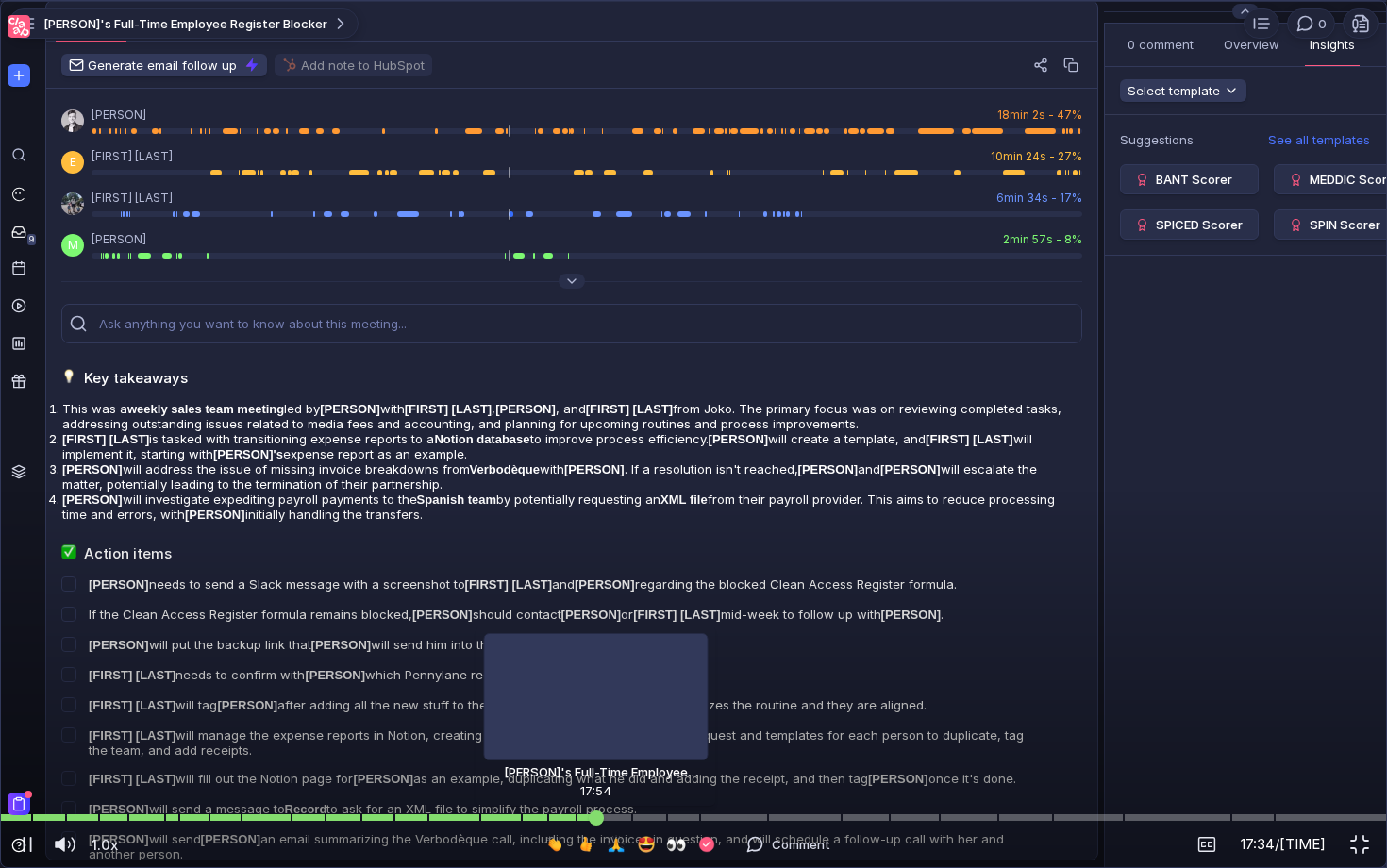 click at bounding box center (694, 817) 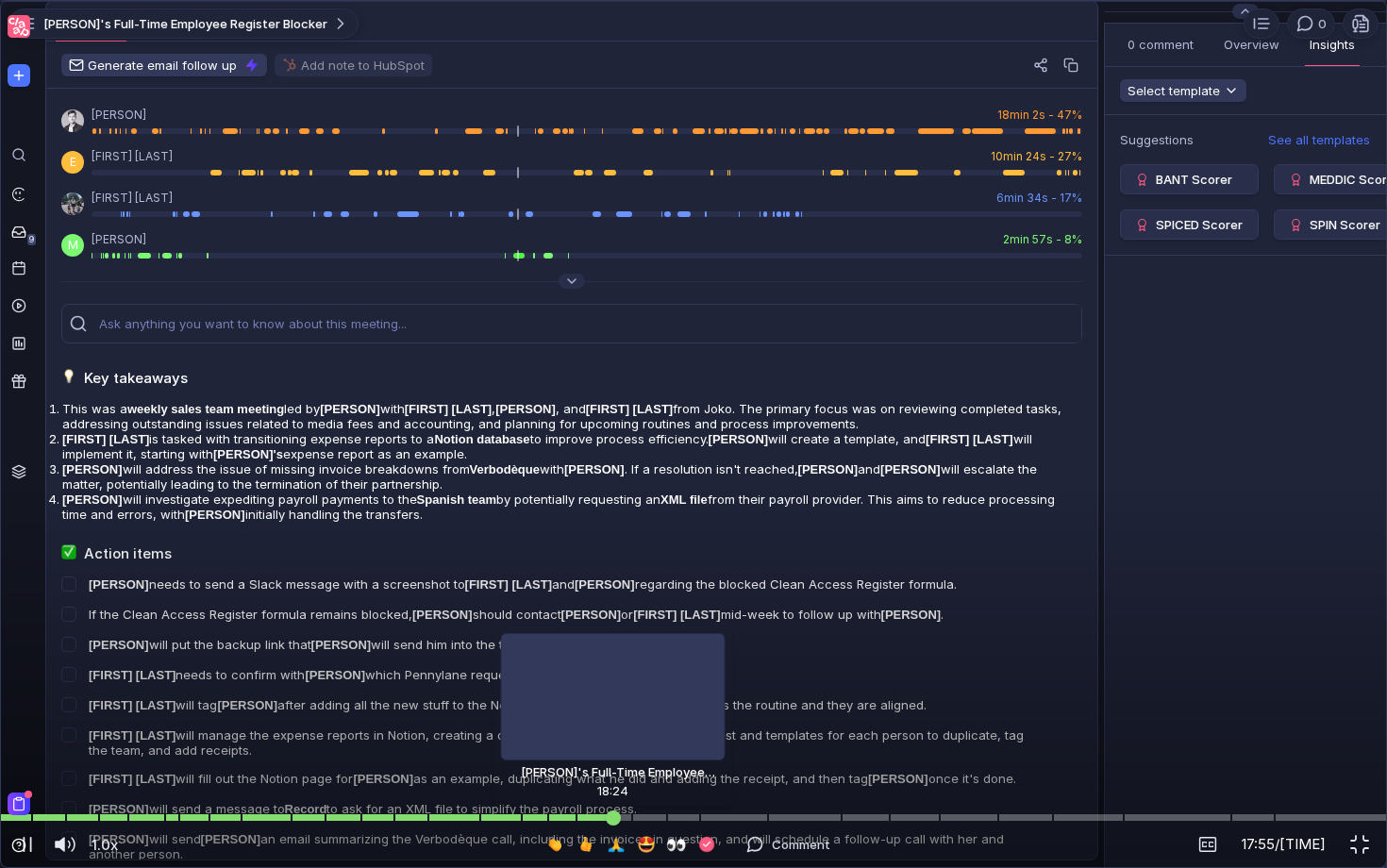 click at bounding box center (694, 817) 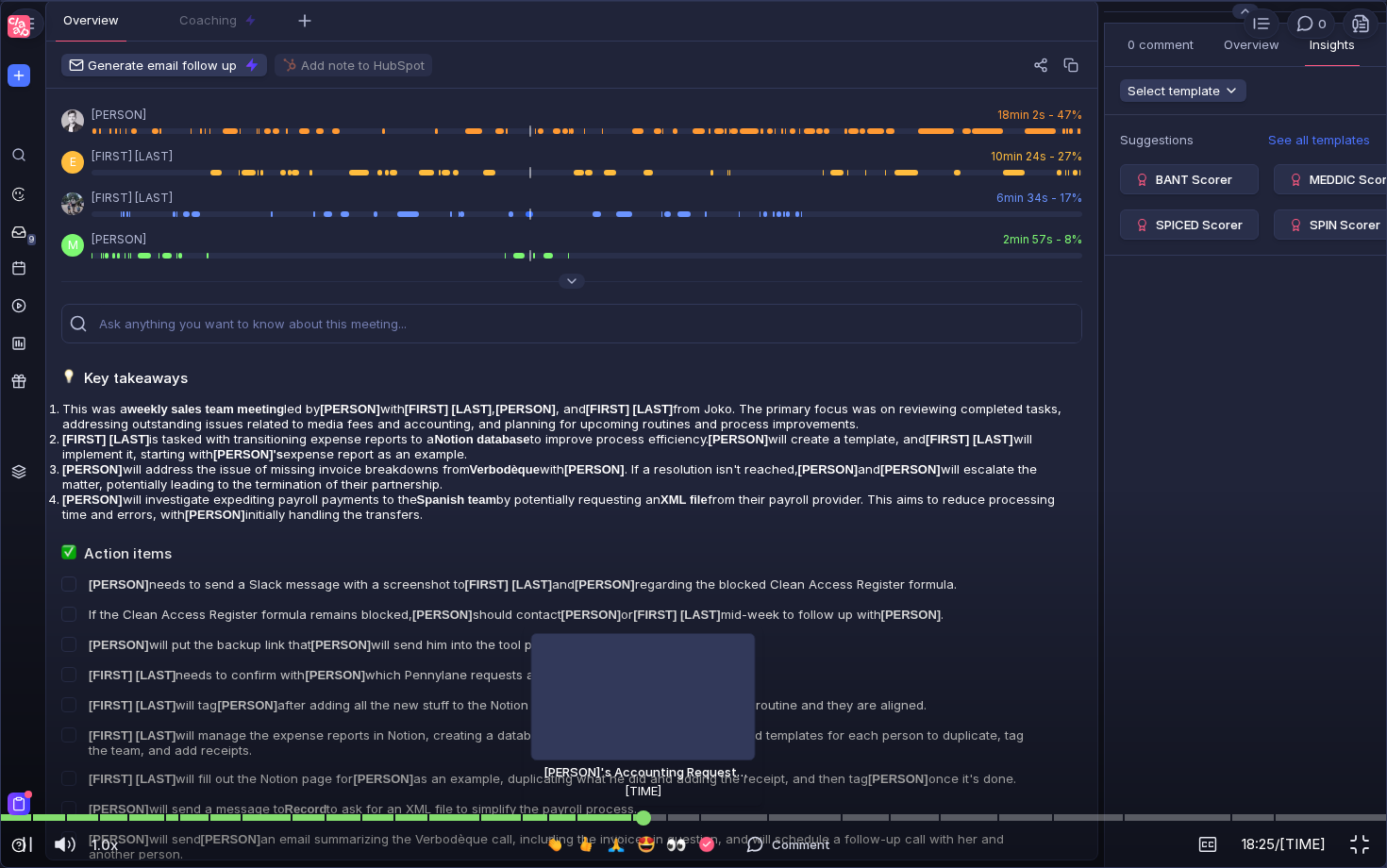 click at bounding box center (694, 817) 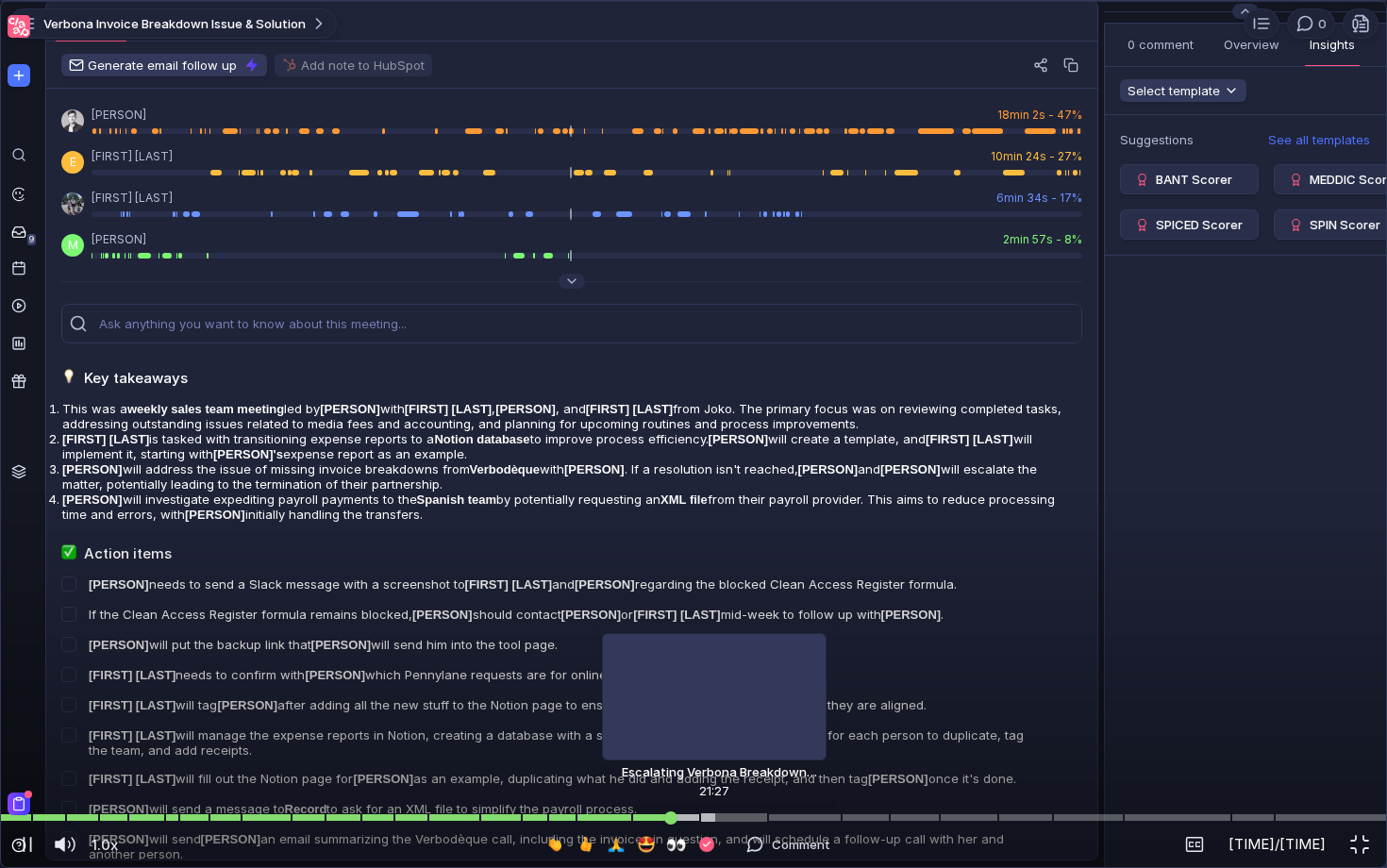 click at bounding box center (694, 817) 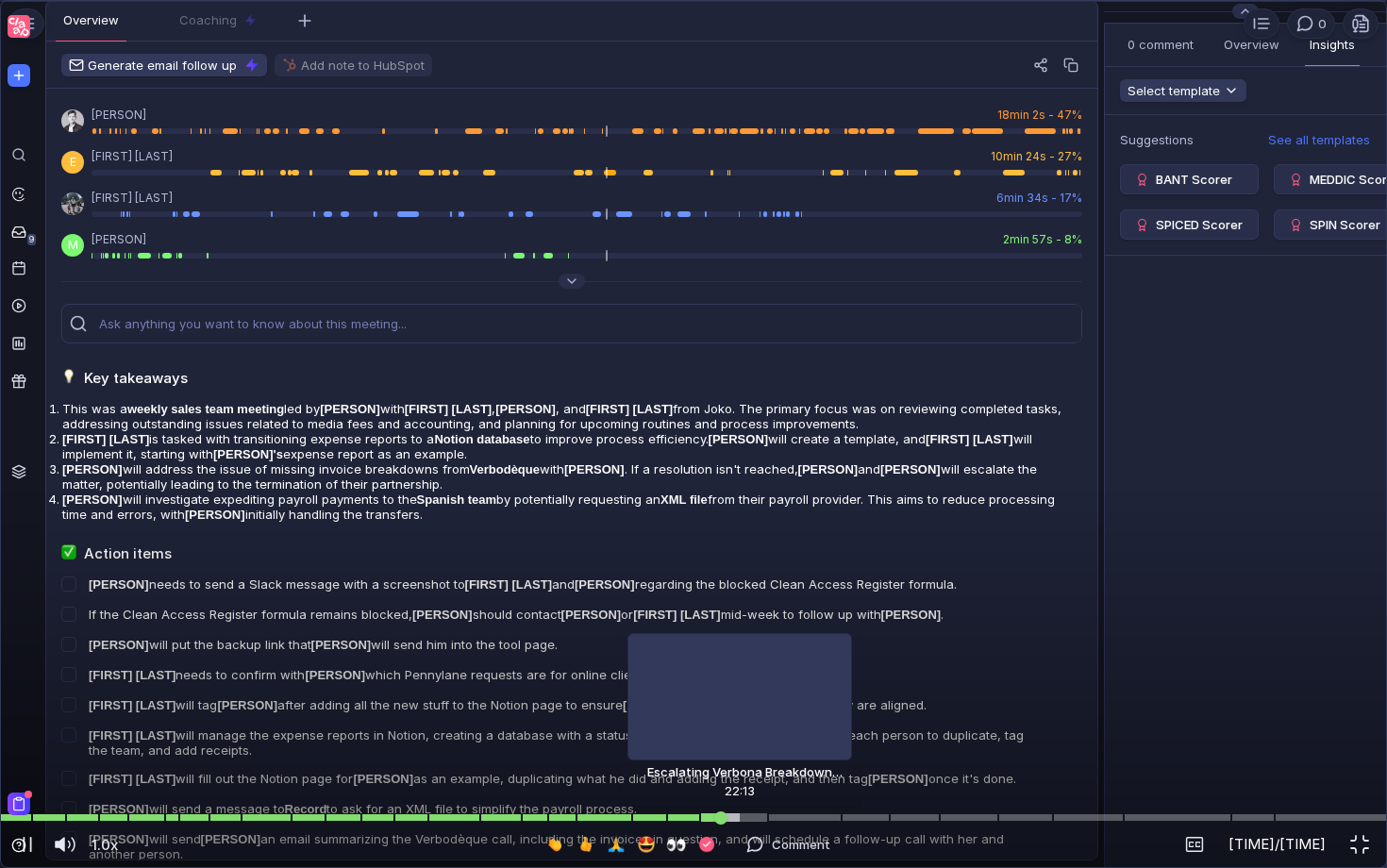 click at bounding box center (694, 817) 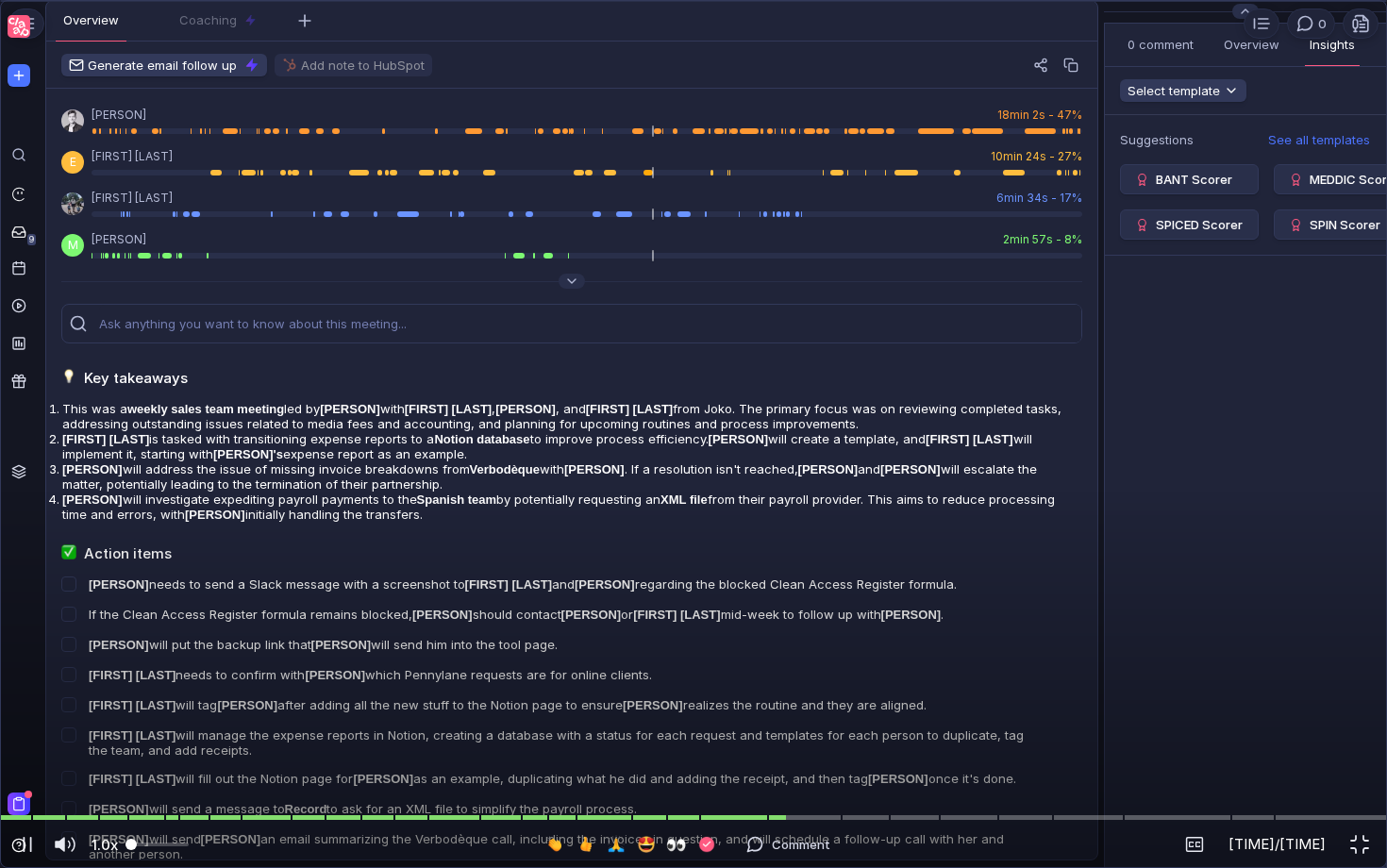 click at bounding box center [157, 844] 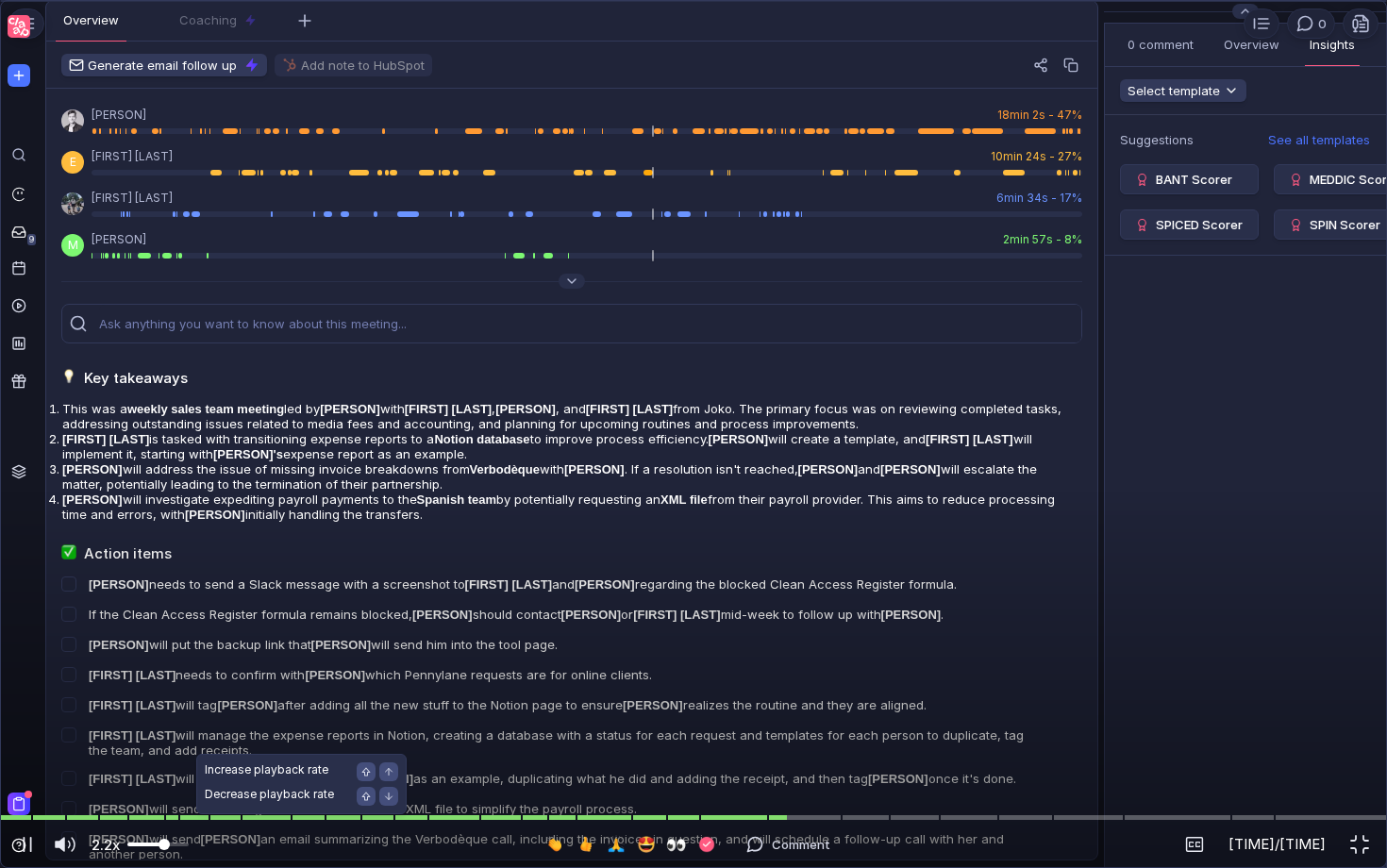 click at bounding box center (158, 844) 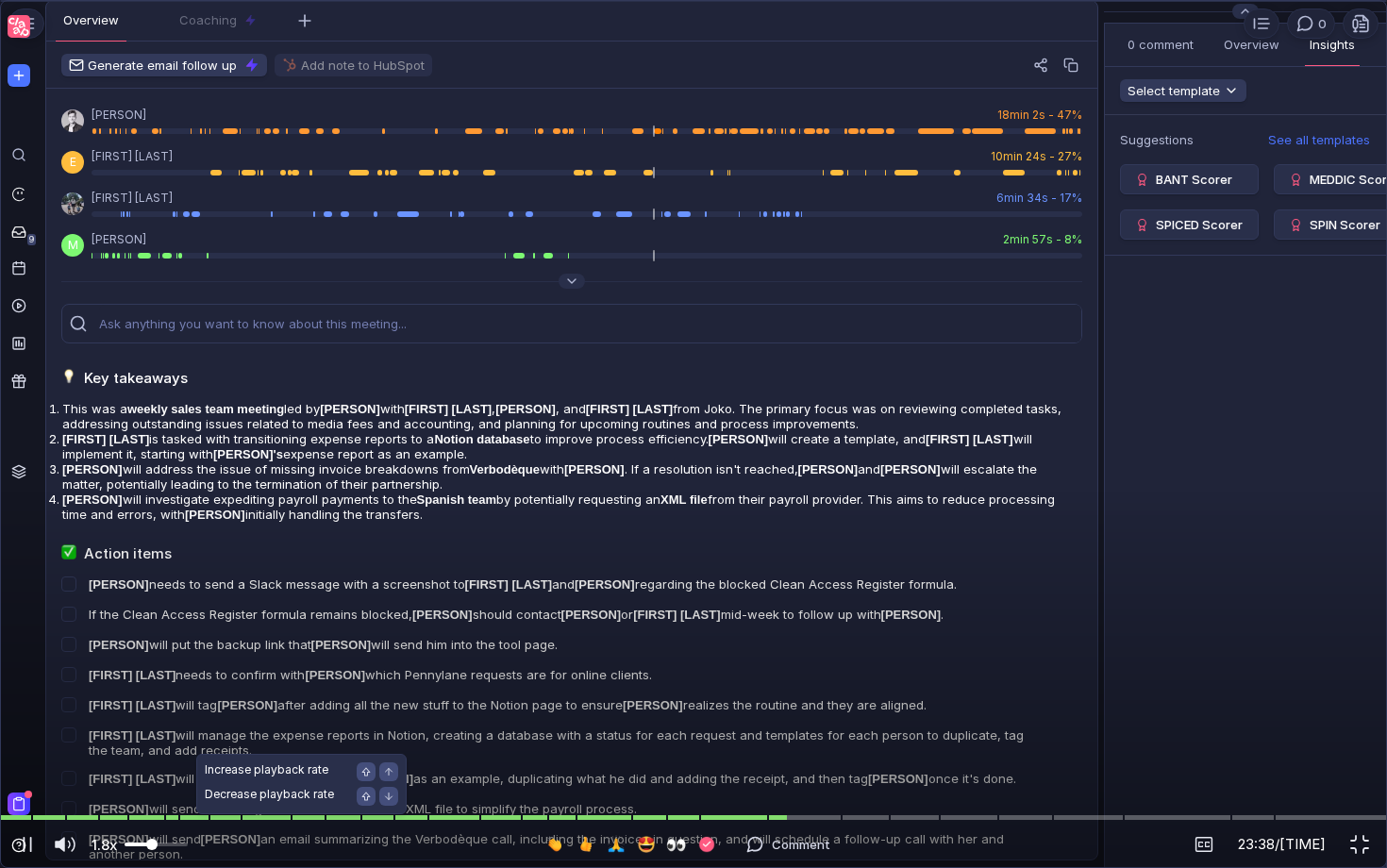 click at bounding box center (156, 844) 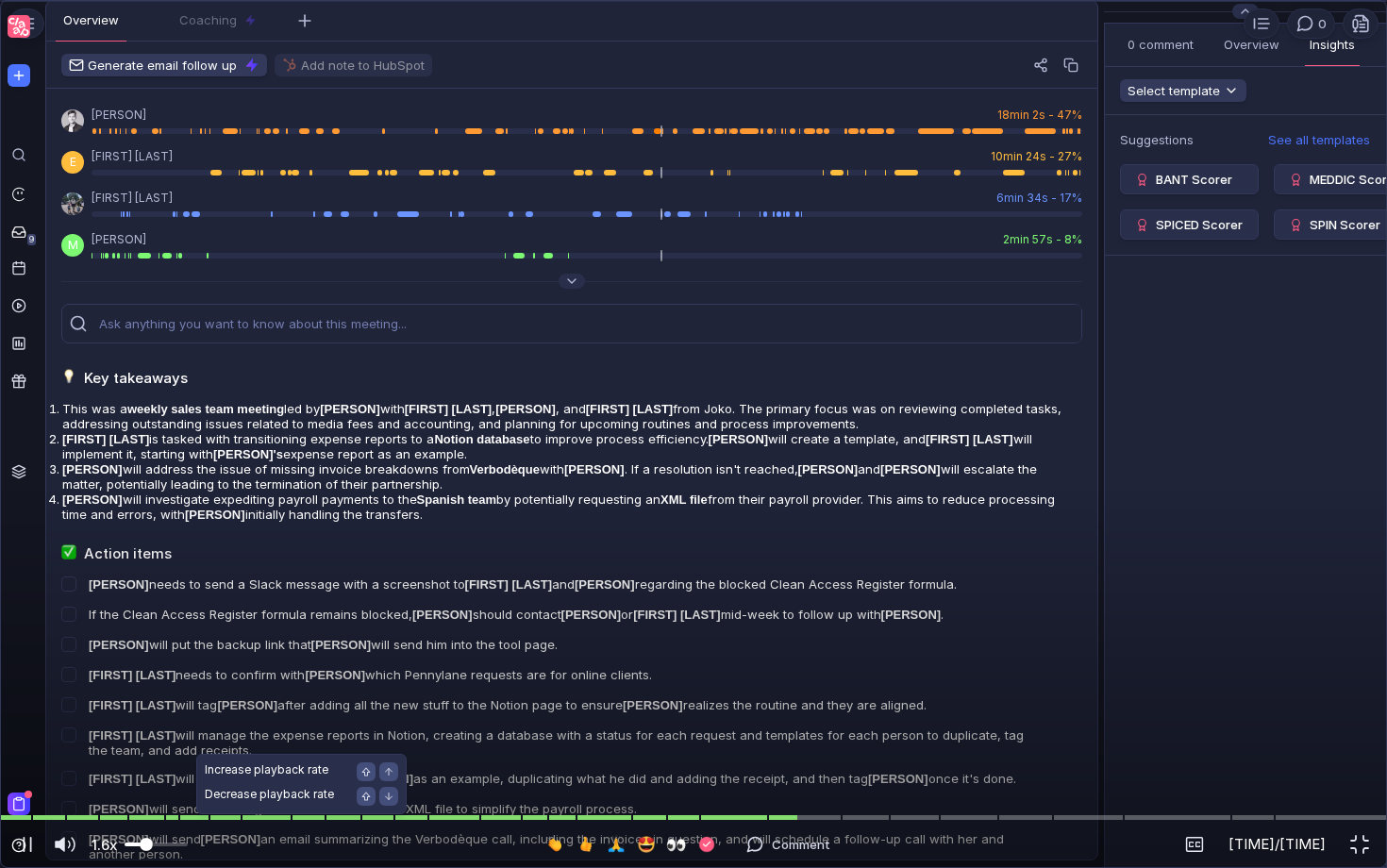 click at bounding box center [146, 844] 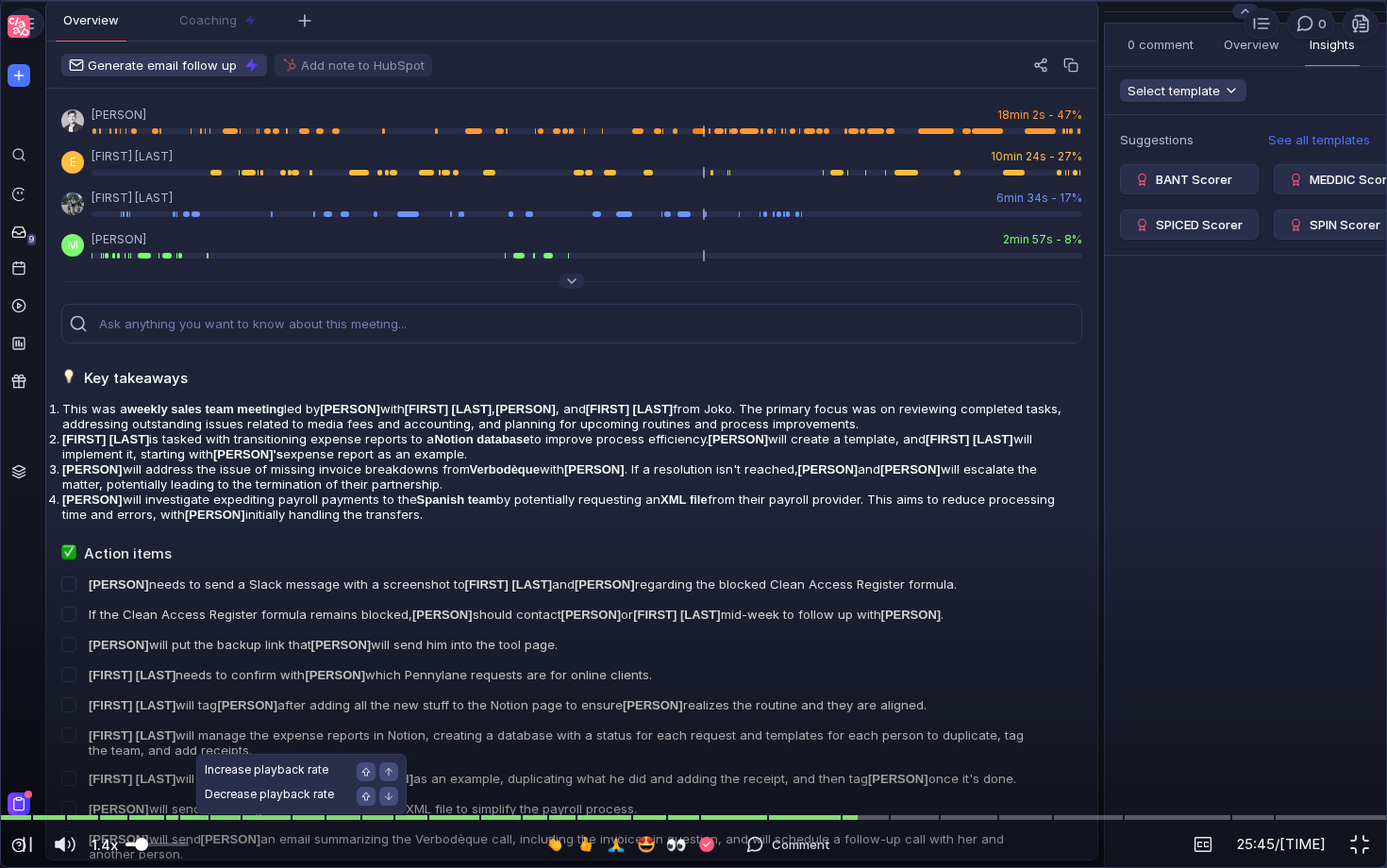 click at bounding box center [157, 844] 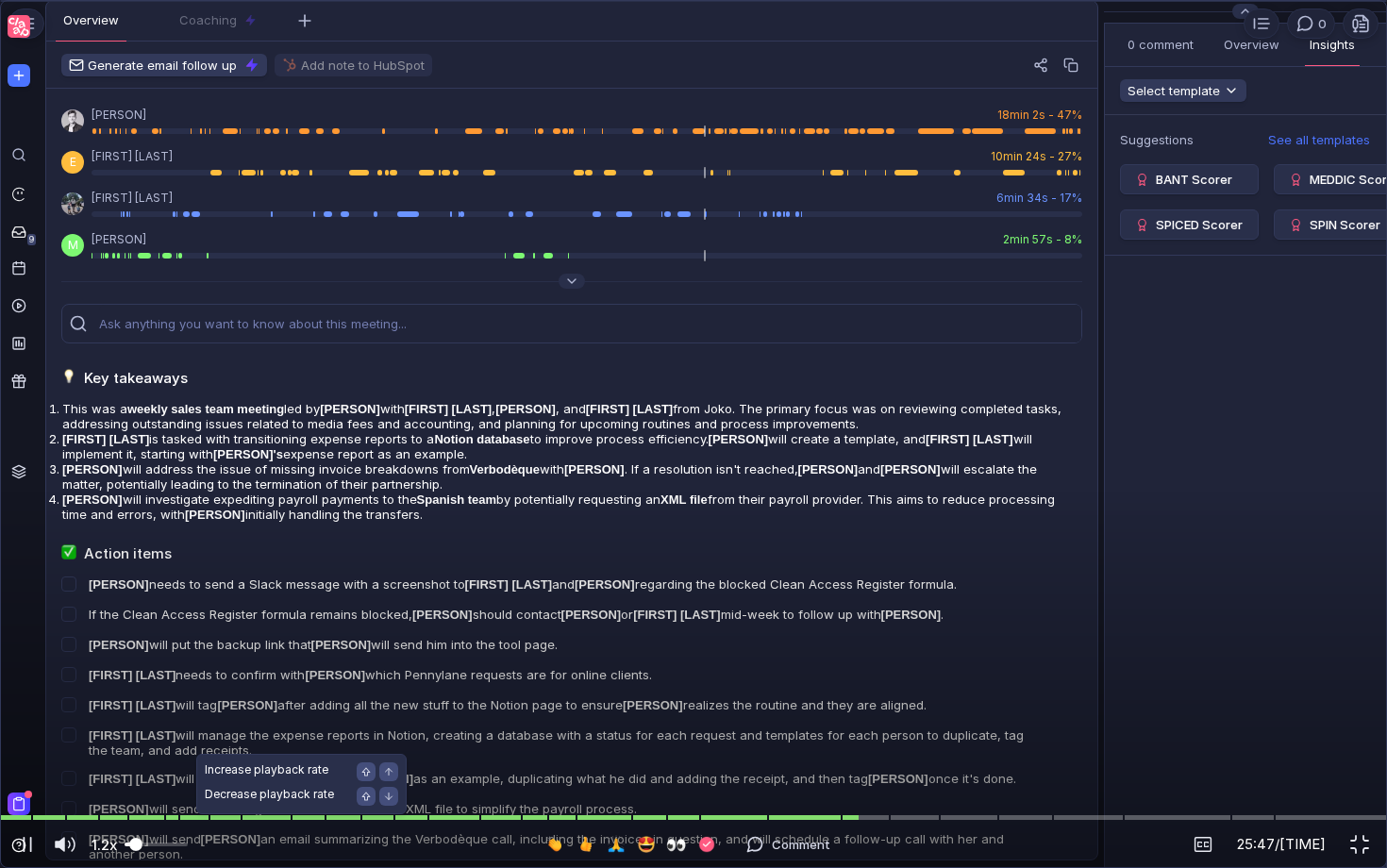 click at bounding box center (156, 844) 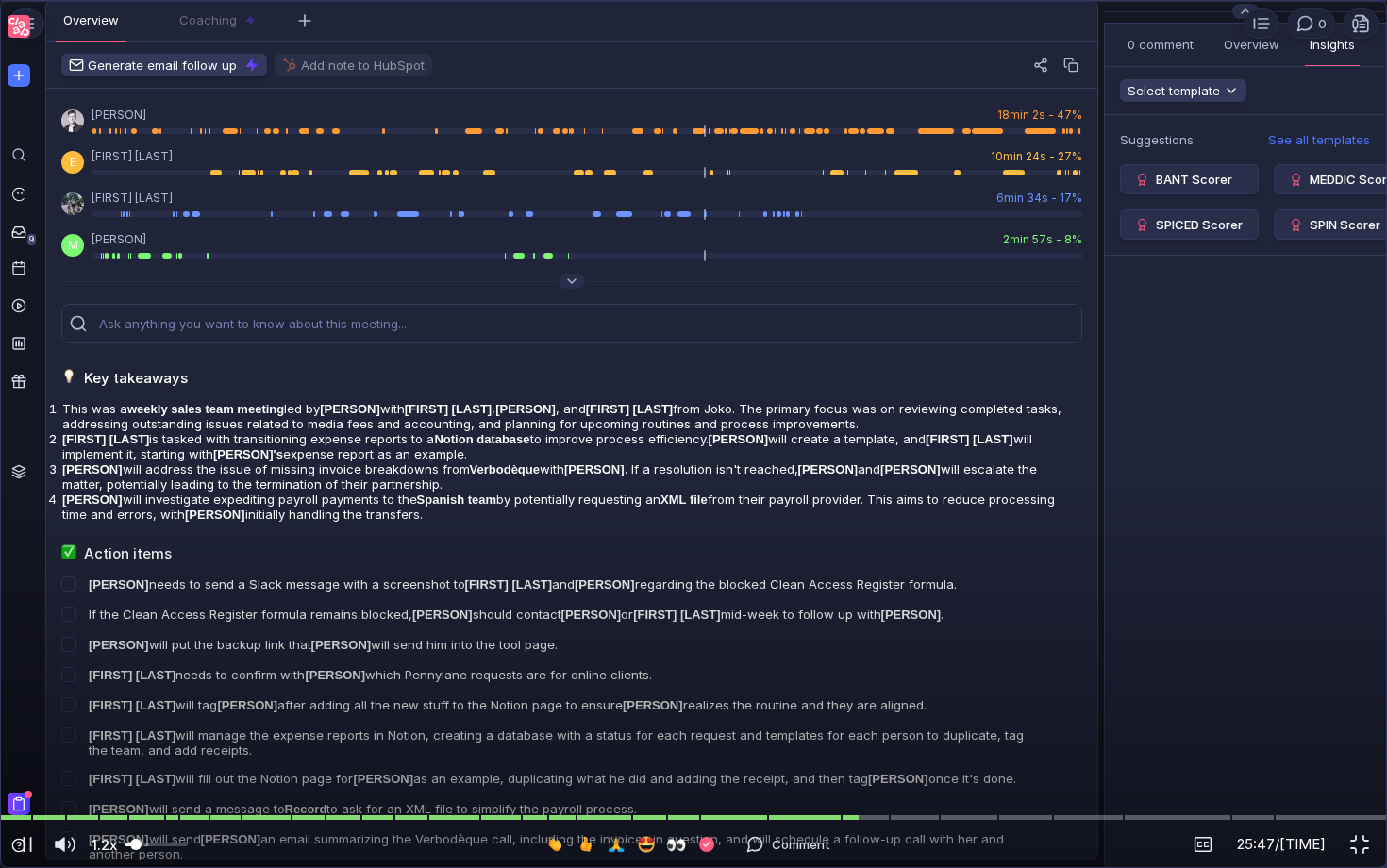click on "1.2x" at bounding box center [104, 844] 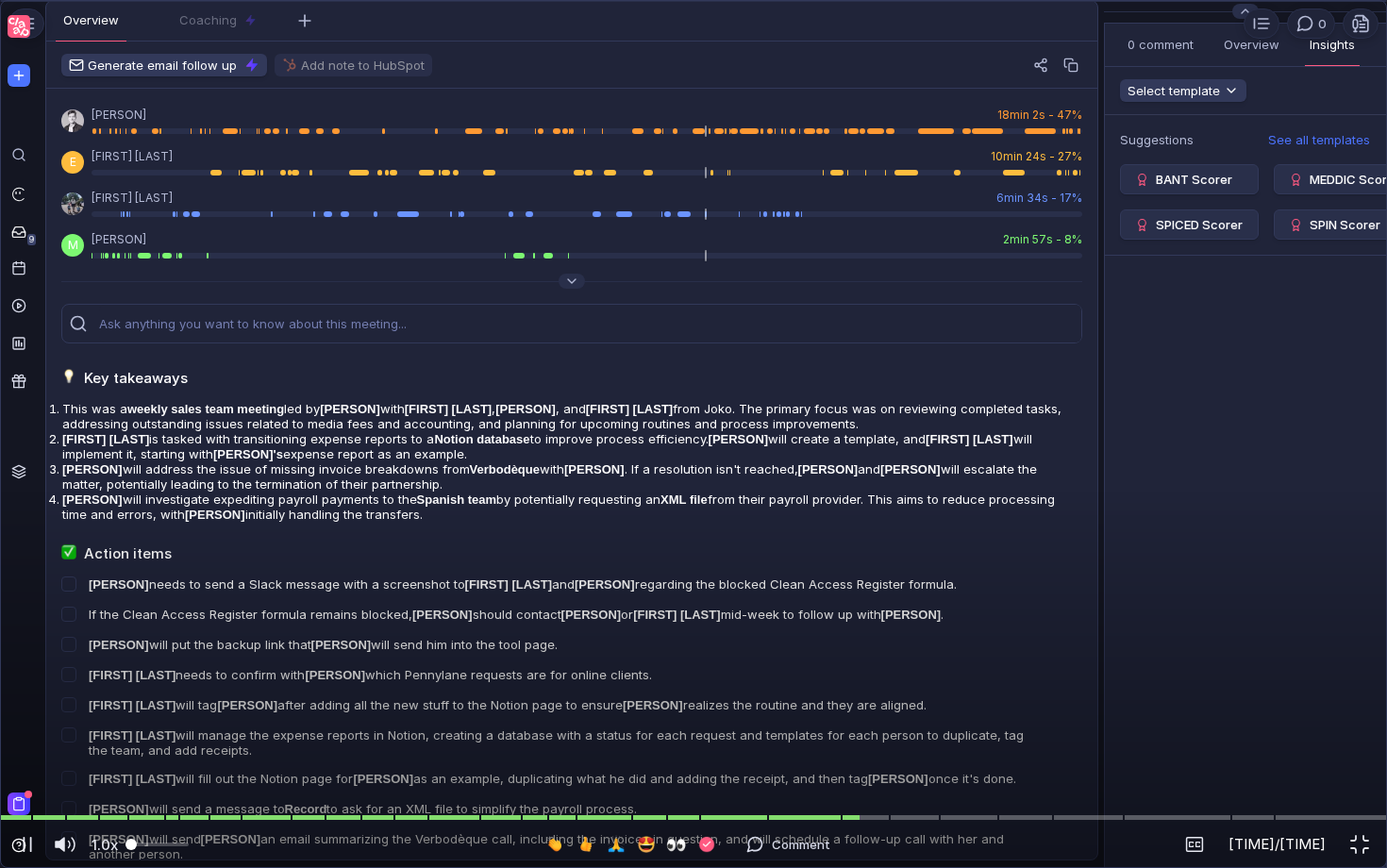 click at bounding box center (694, 44) 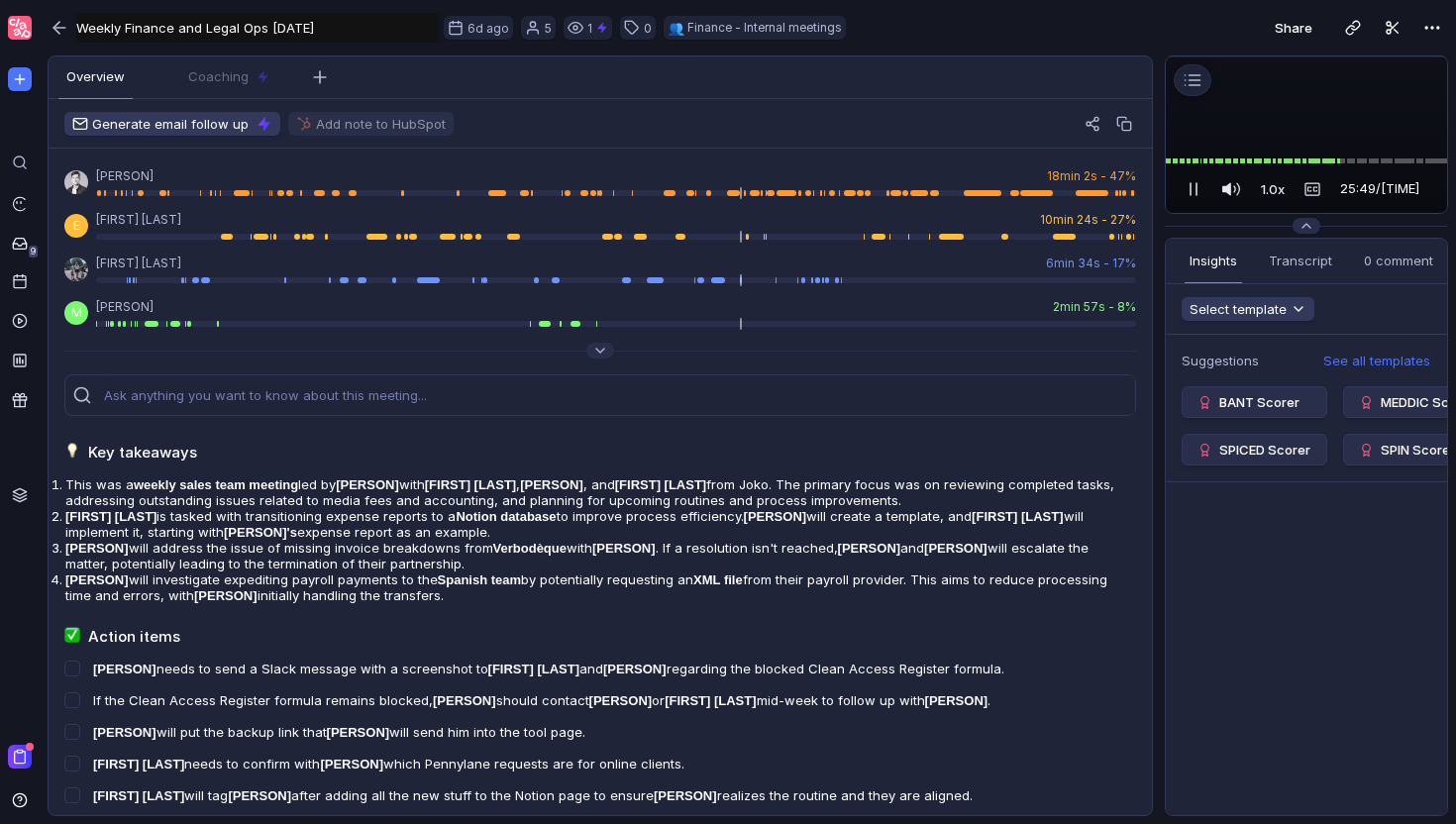 click at bounding box center (1306, 56) 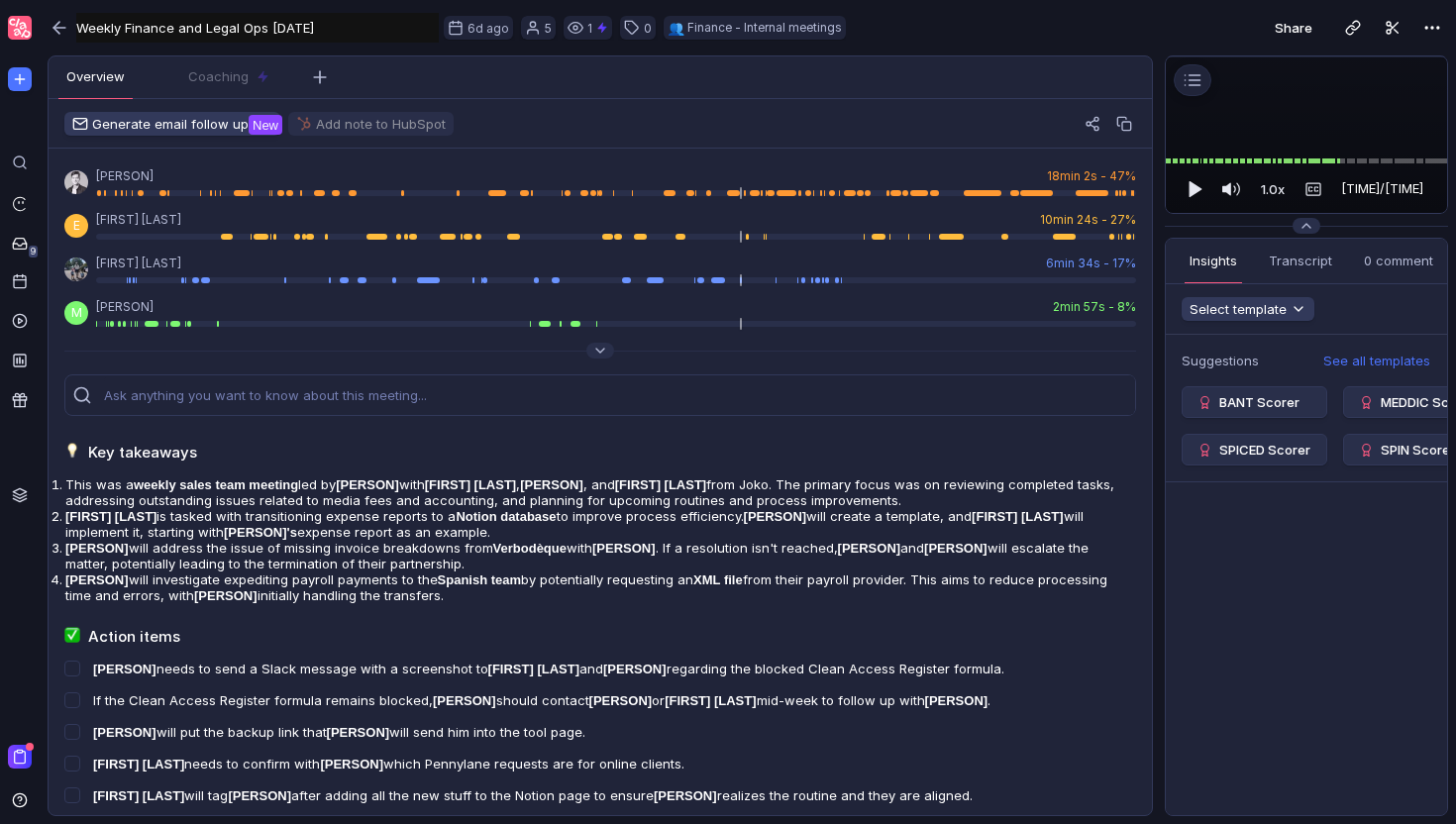 click at bounding box center [1306, 56] 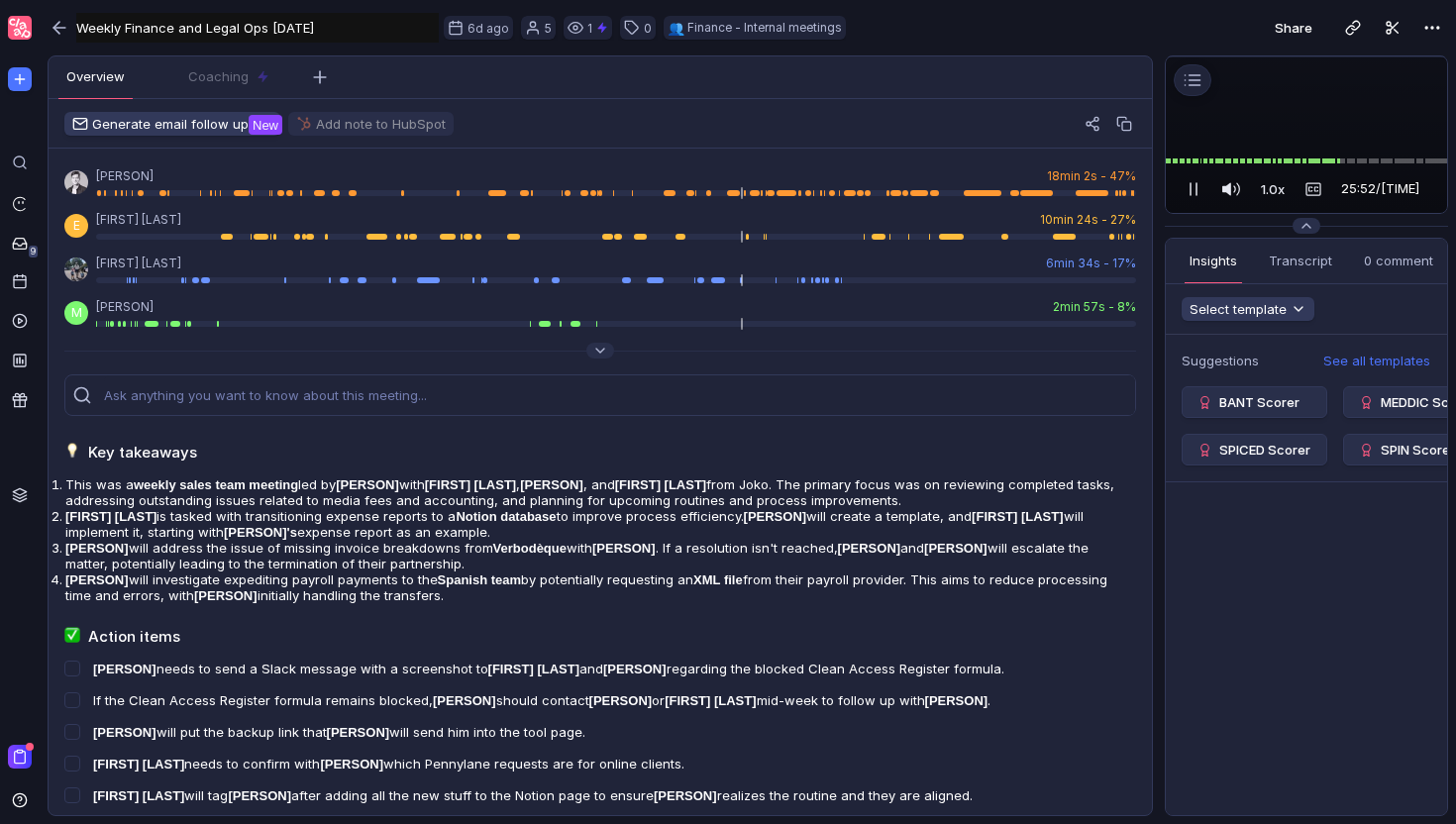 click at bounding box center (1487, 189) 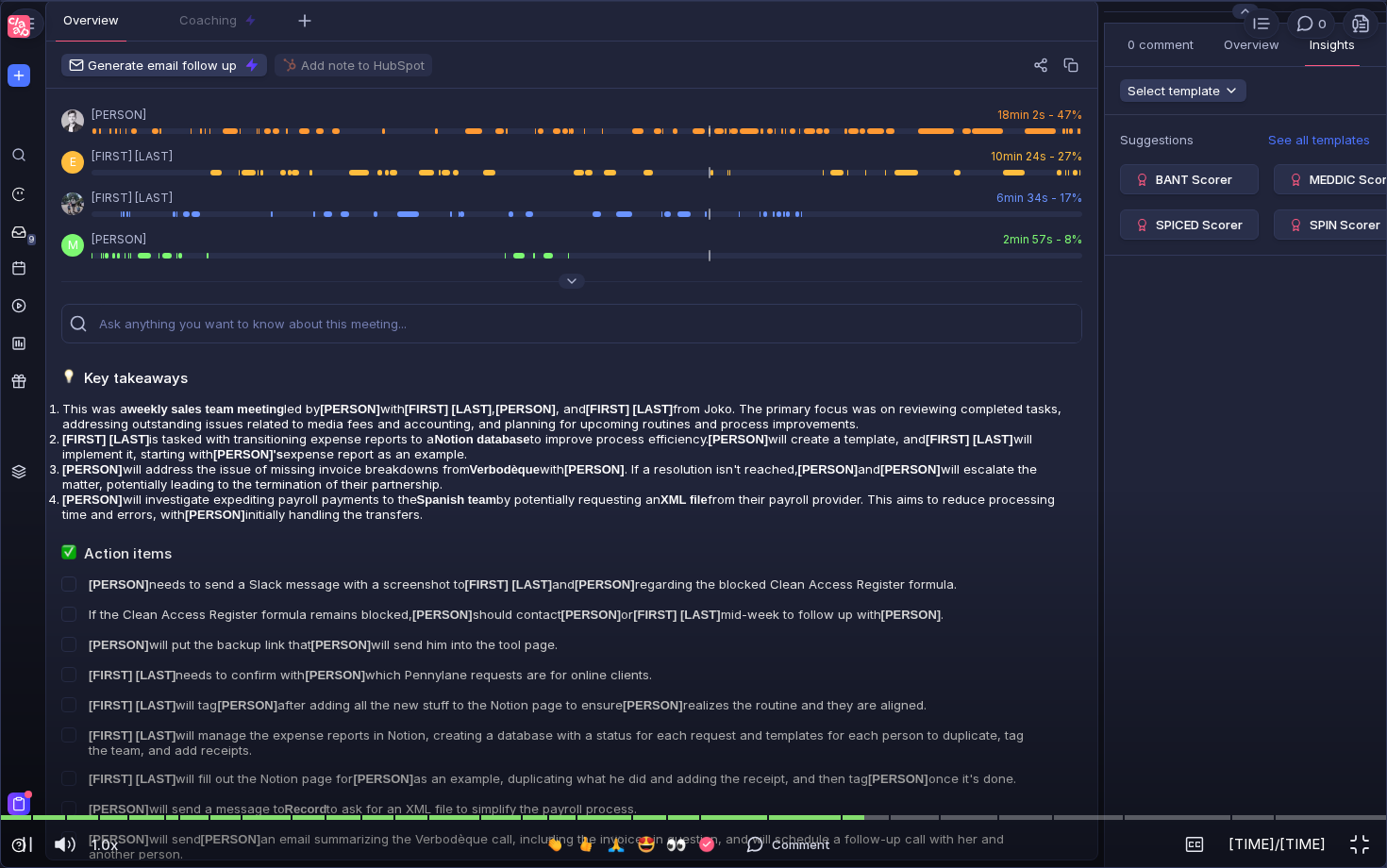 click at bounding box center (694, 44) 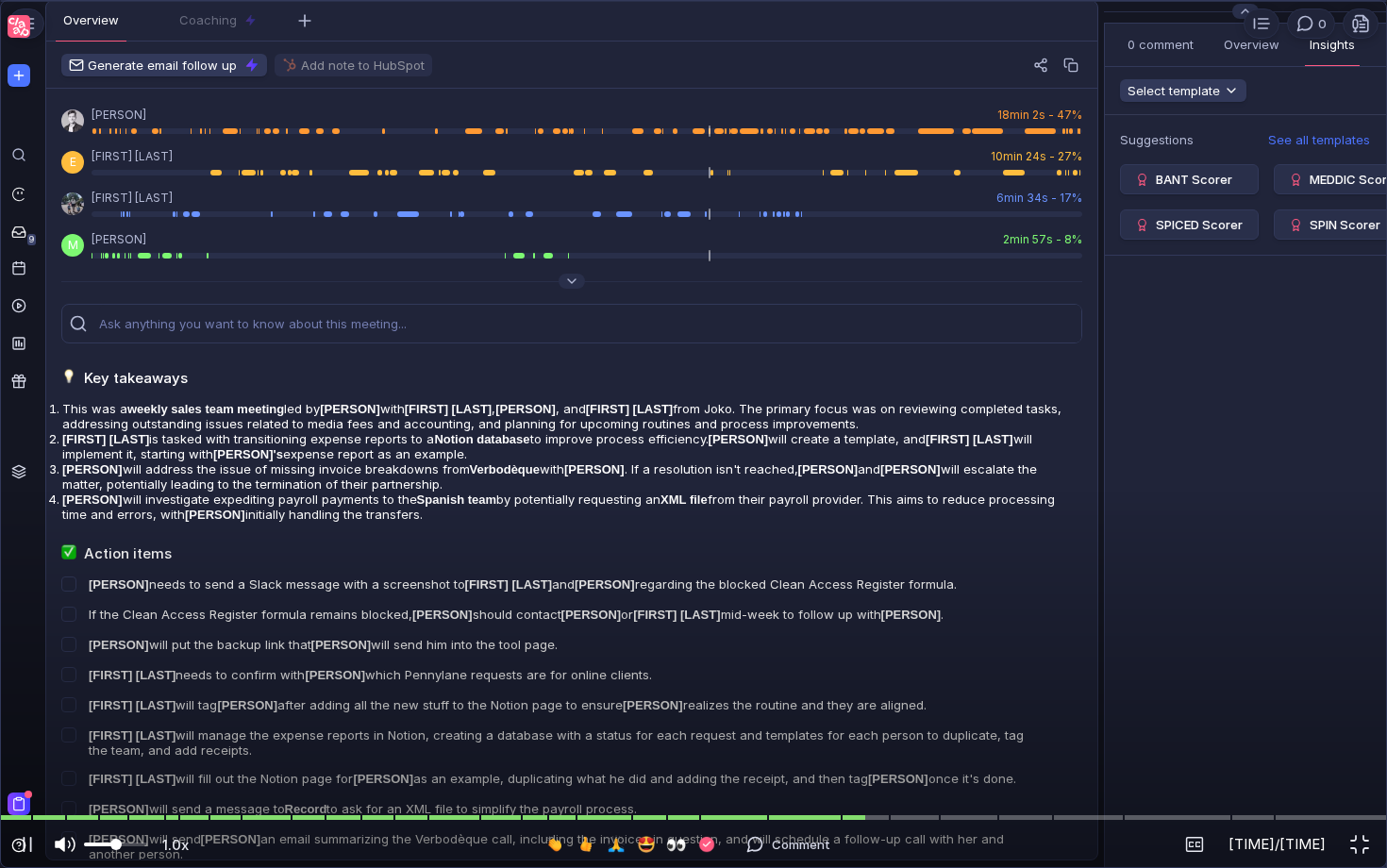 click at bounding box center [65, 844] 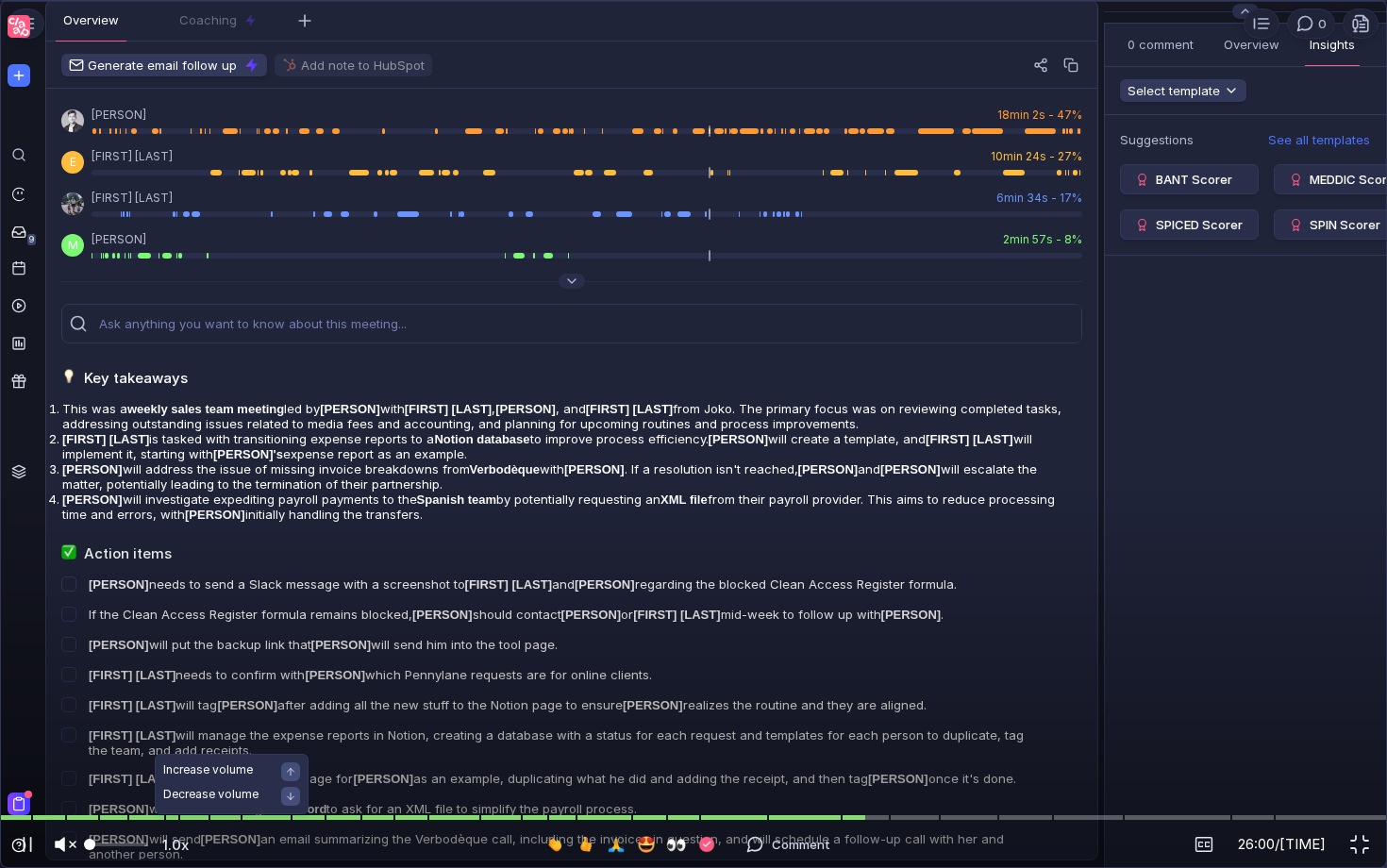 click at bounding box center [115, 844] 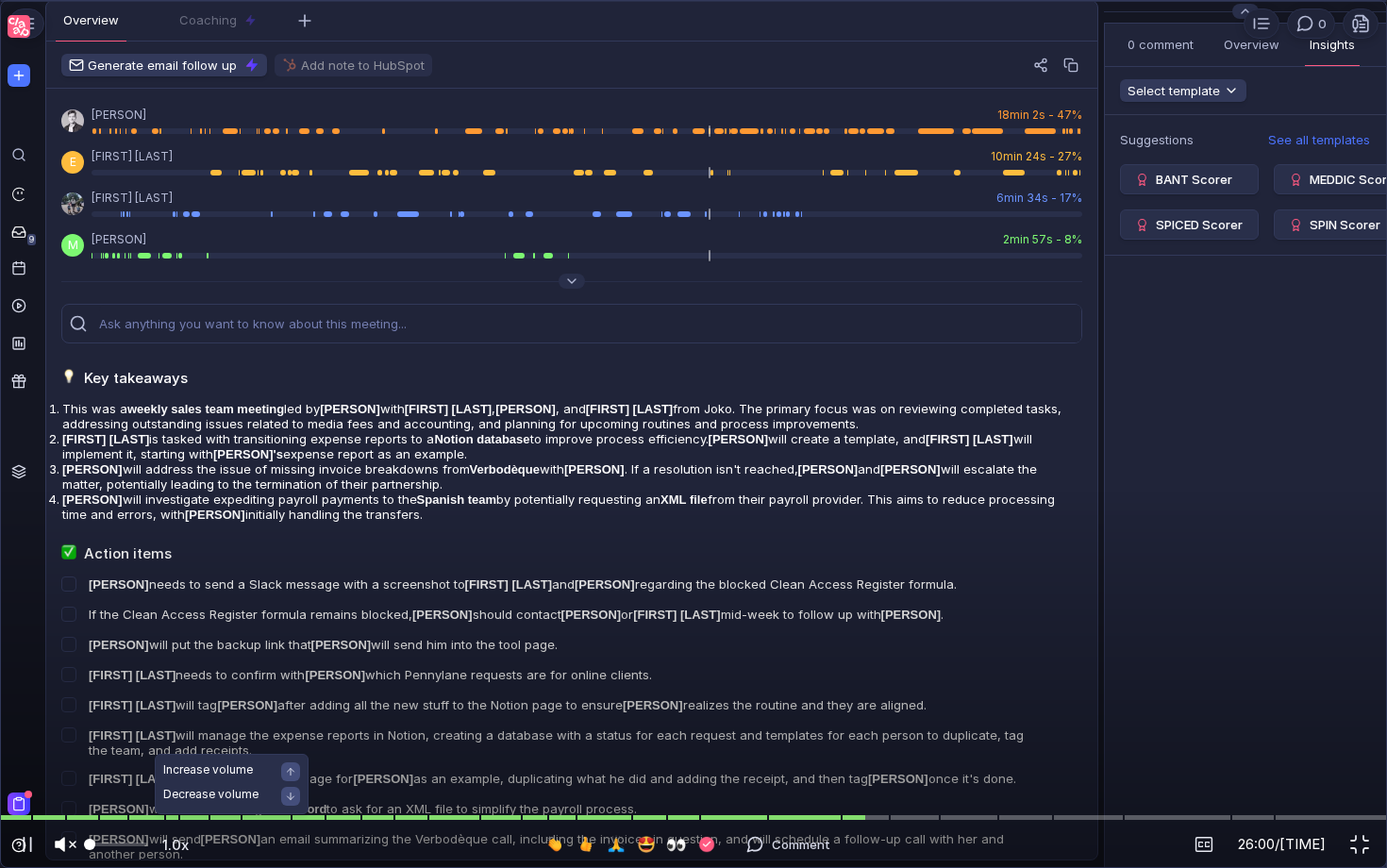 click at bounding box center (115, 844) 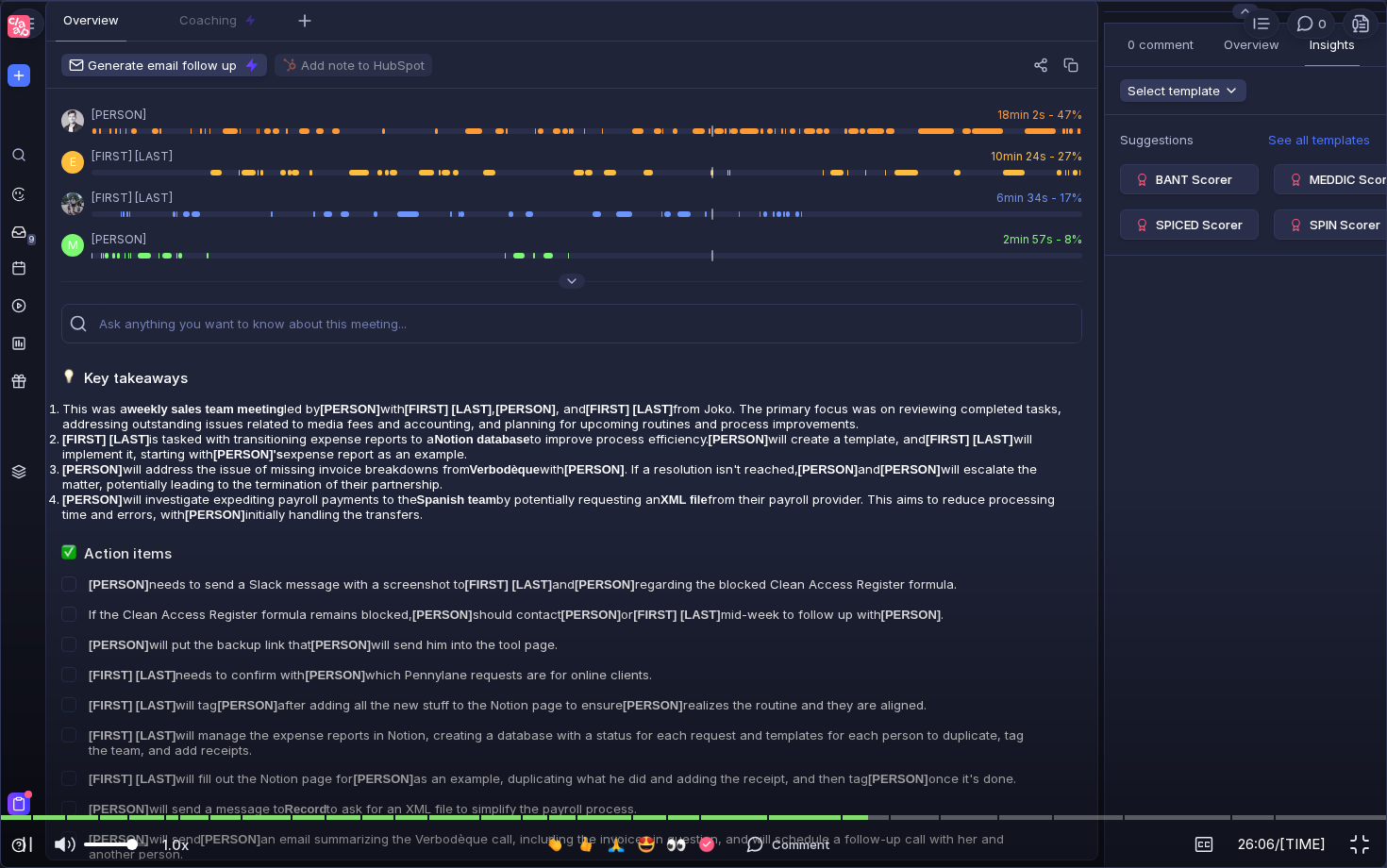 click at bounding box center [694, 44] 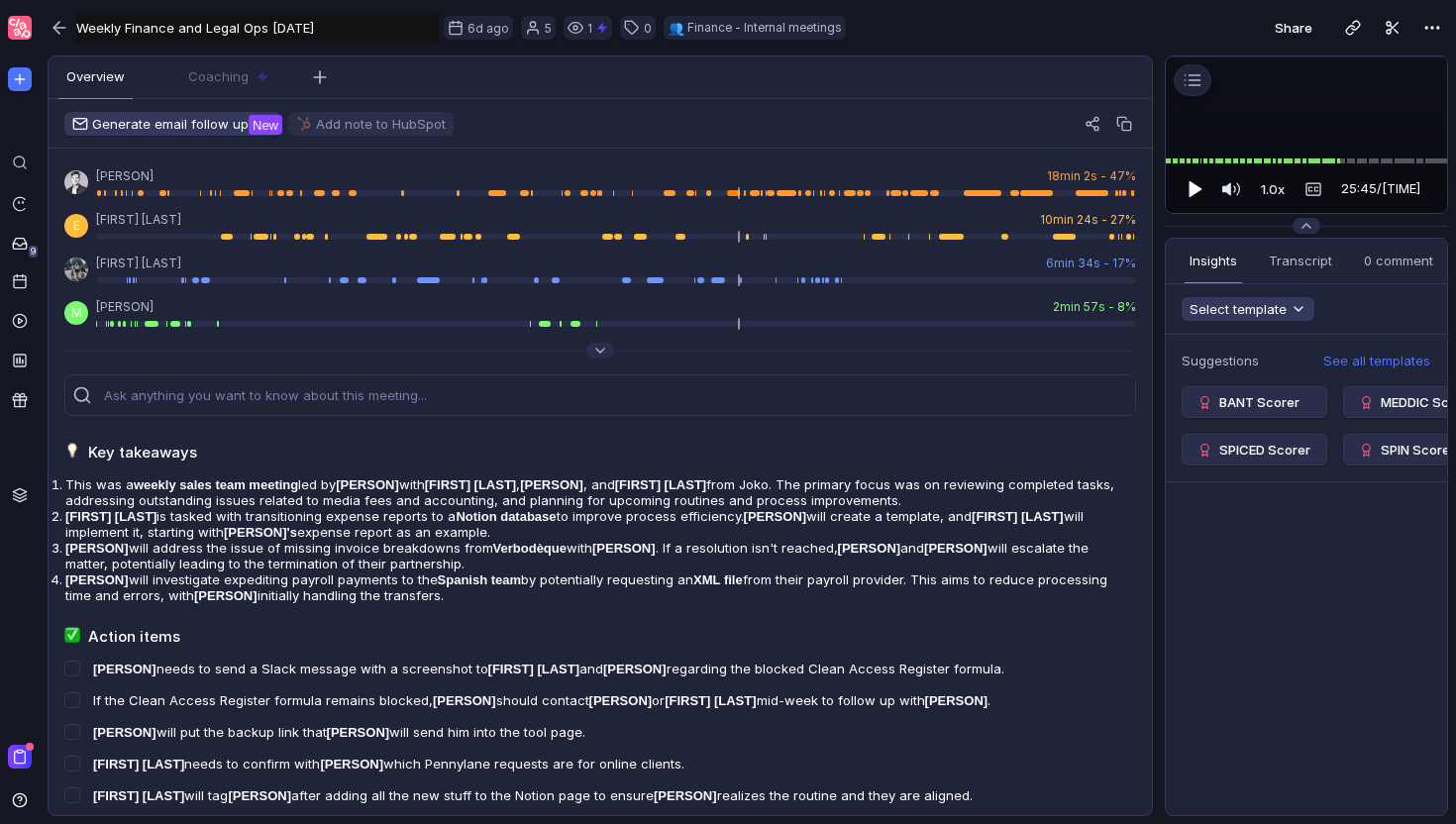 click at bounding box center (1194, 189) 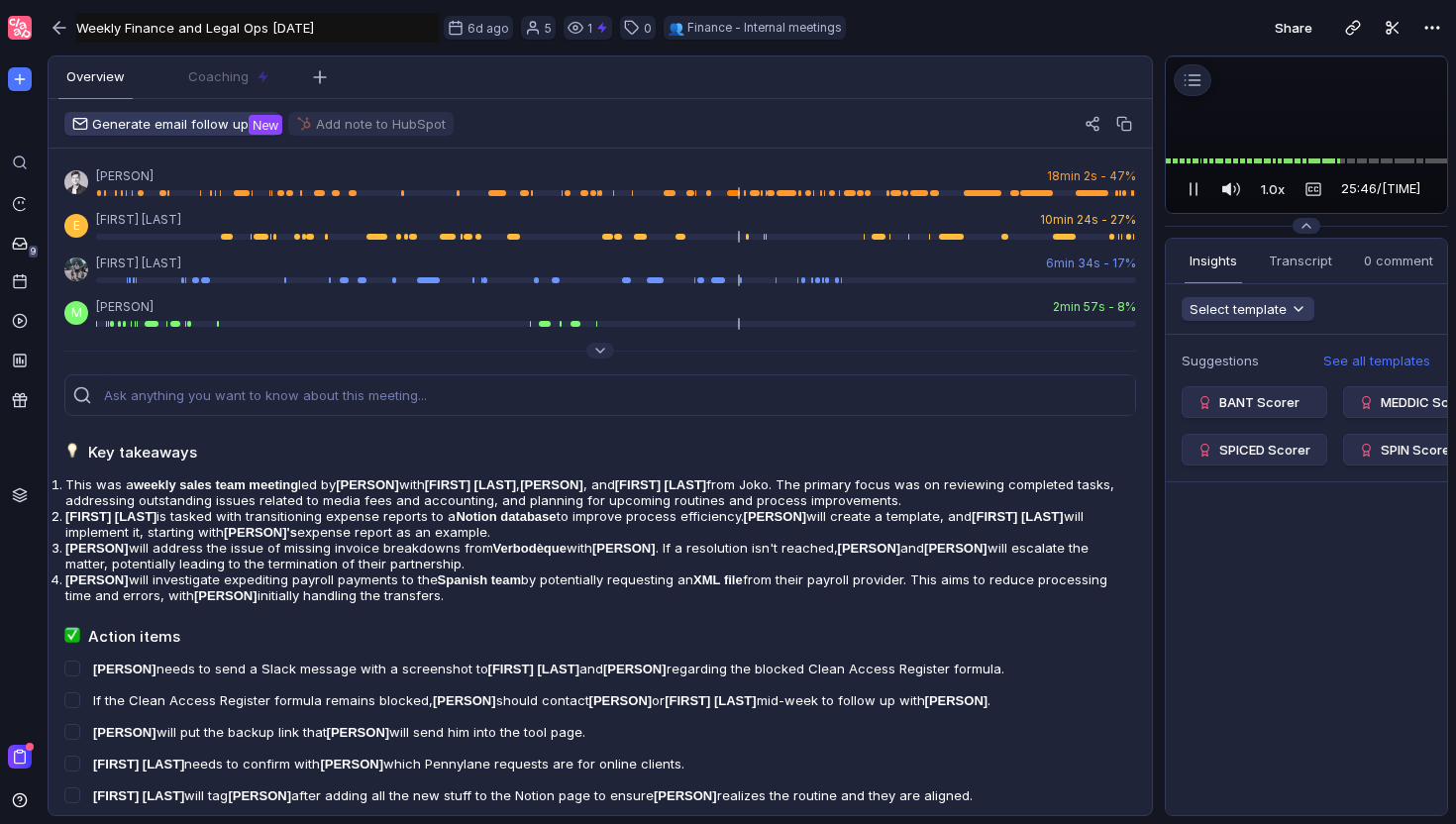 click at bounding box center (1488, 189) 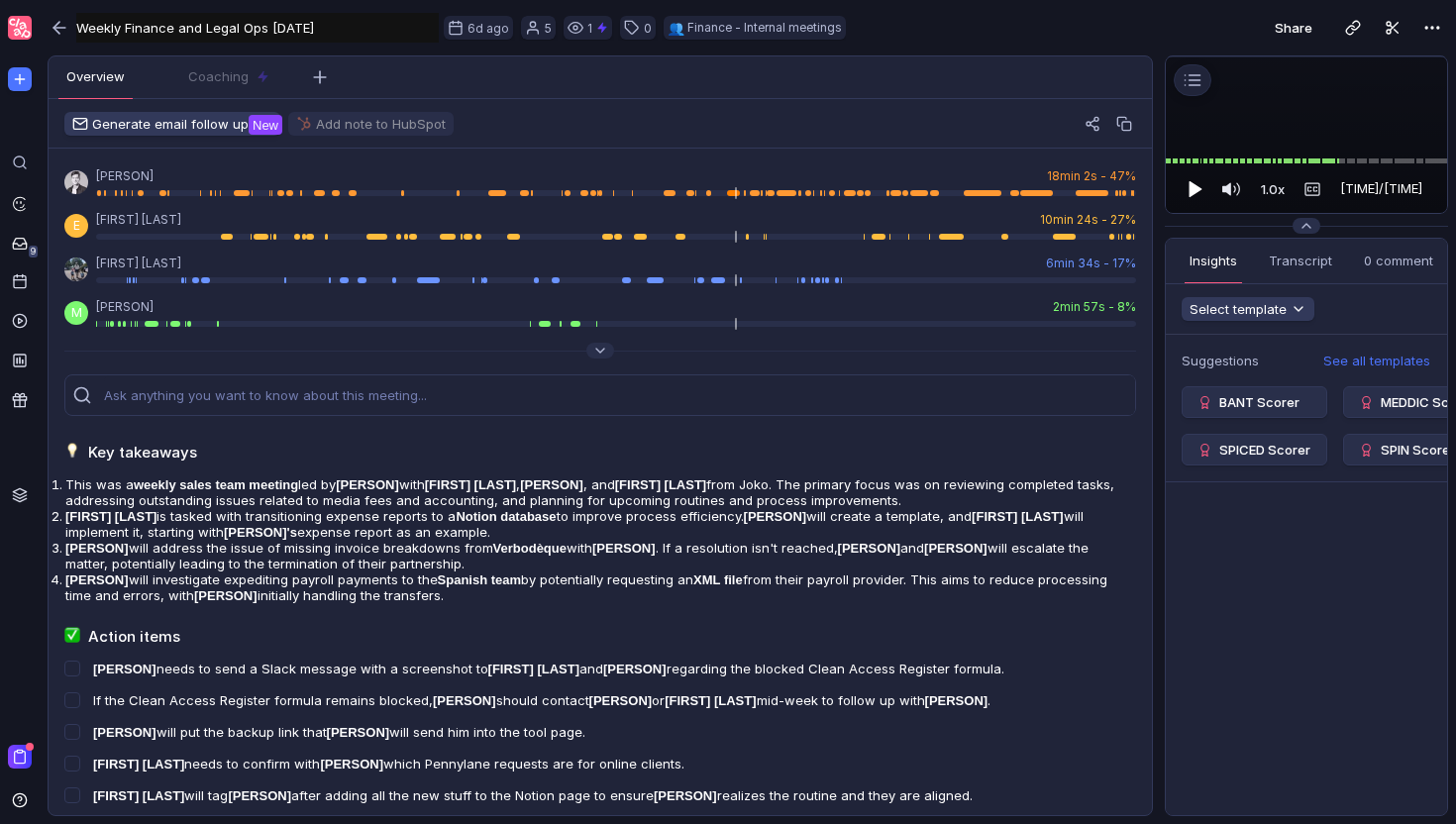click at bounding box center (1196, 189) 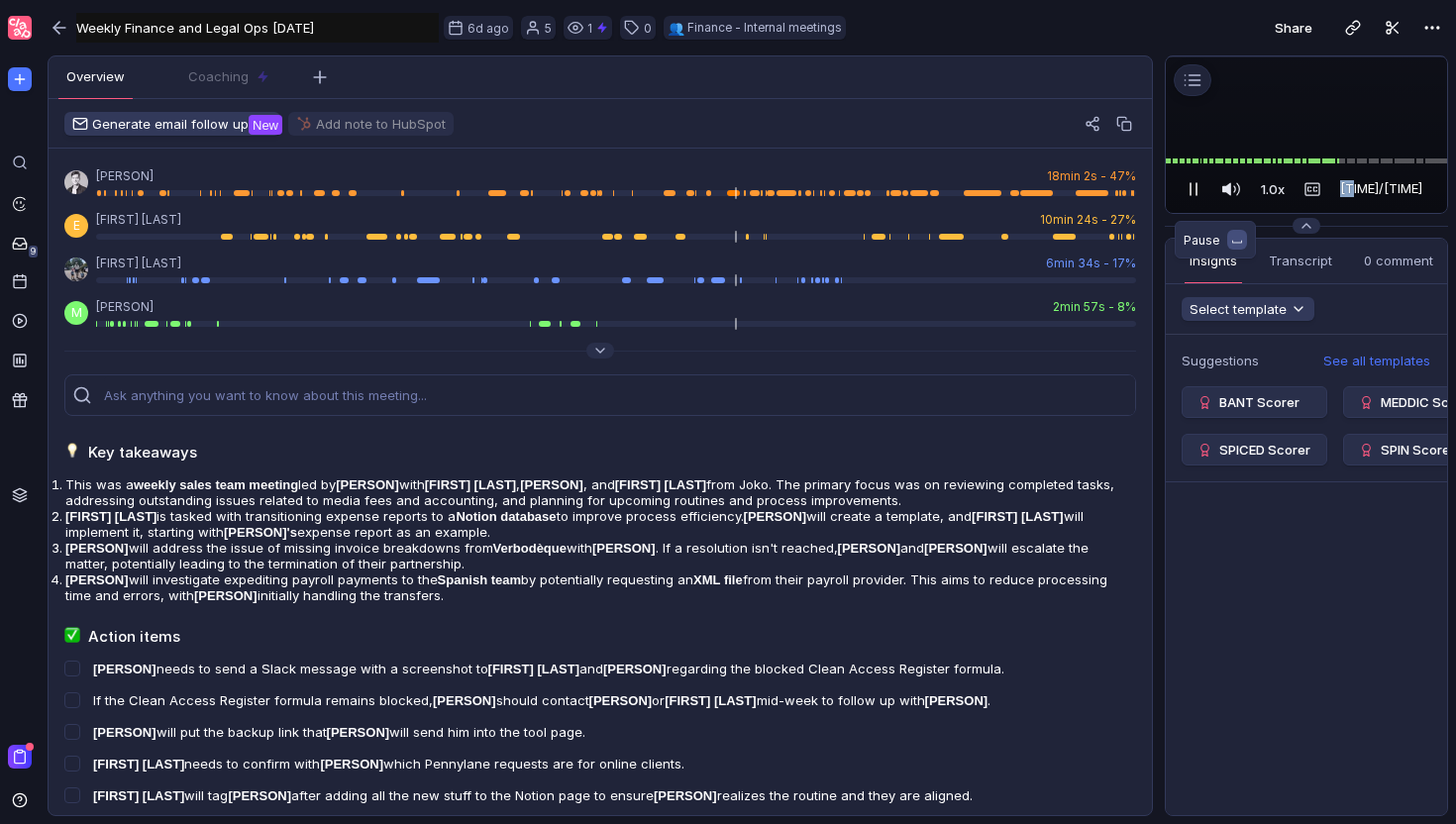 click at bounding box center (1194, 189) 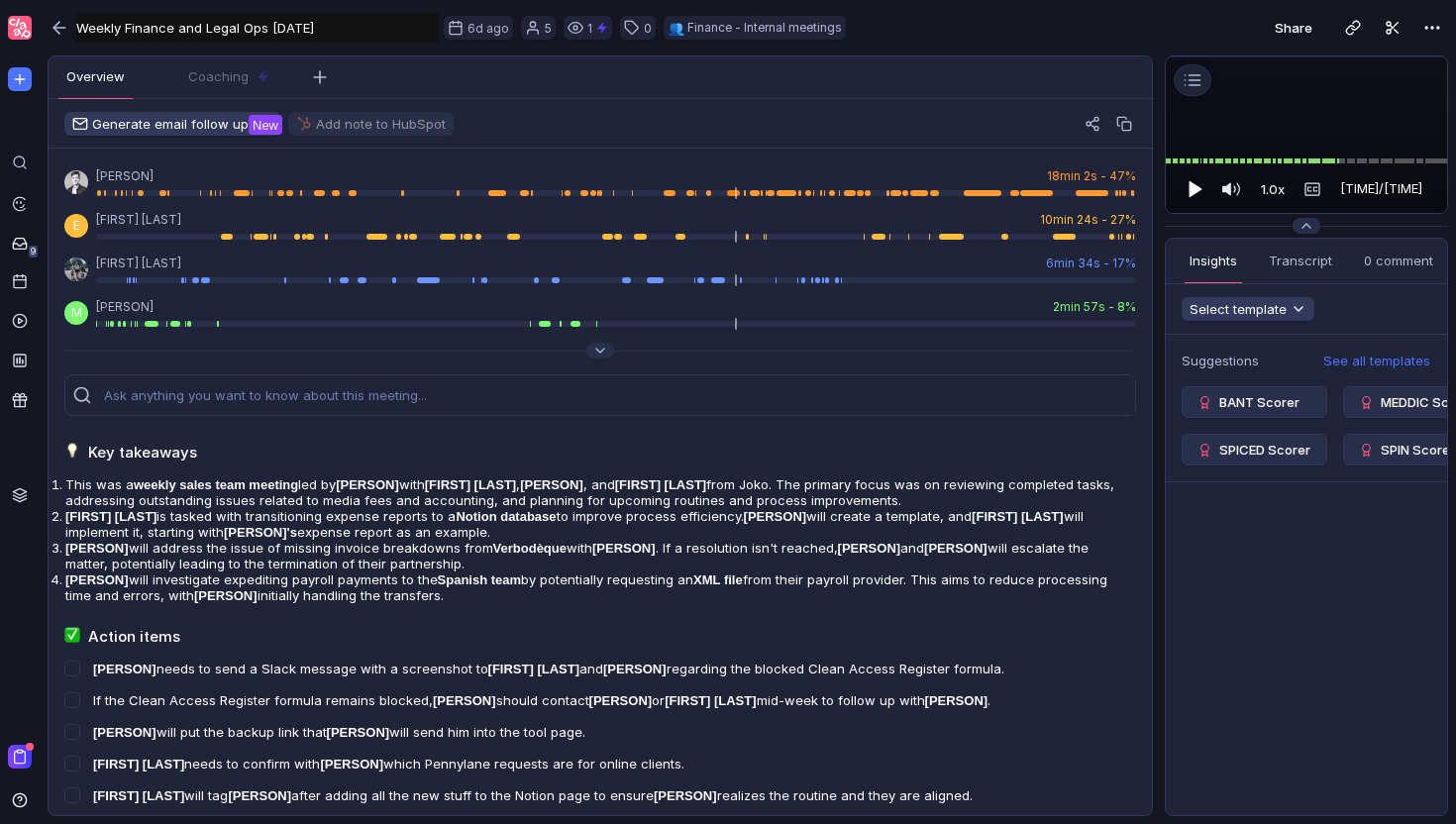 click at bounding box center [1196, 189] 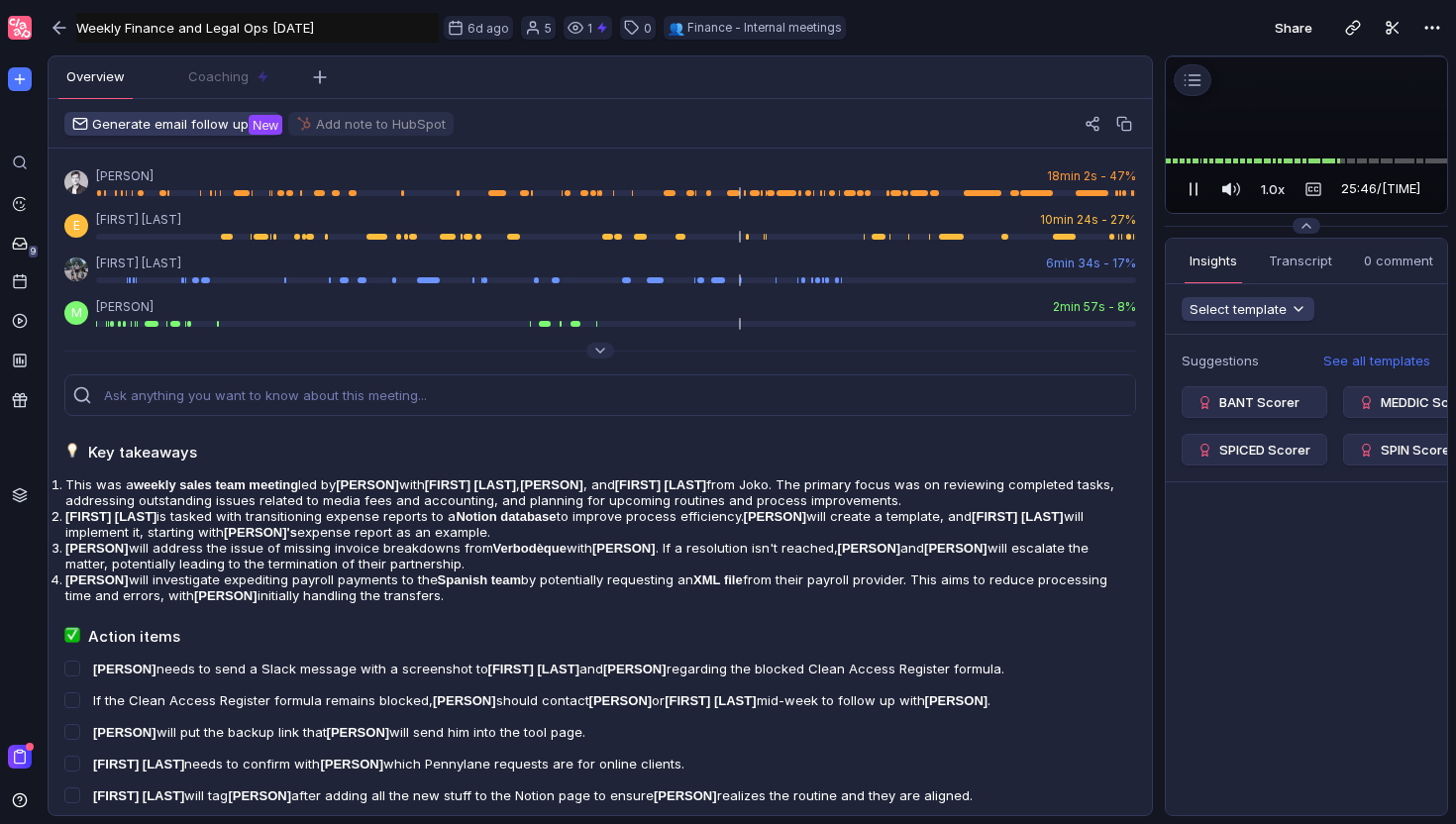 click at bounding box center [1194, 189] 